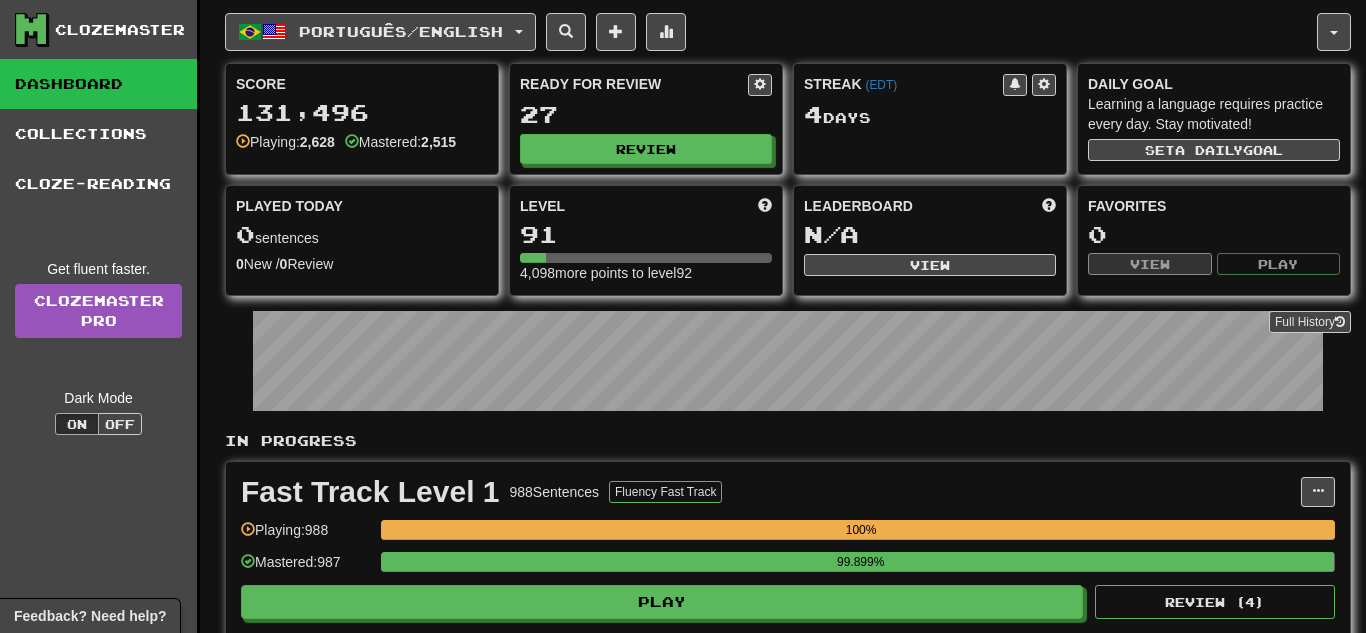 scroll, scrollTop: 0, scrollLeft: 0, axis: both 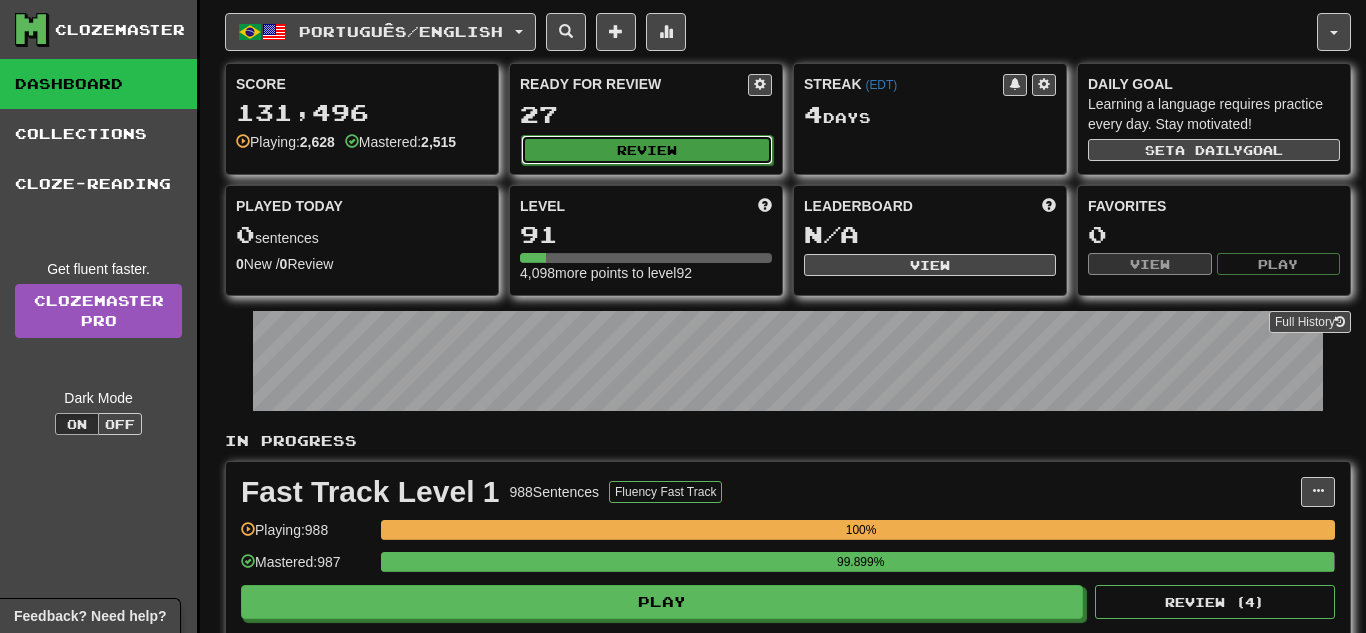 click on "Review" at bounding box center (647, 150) 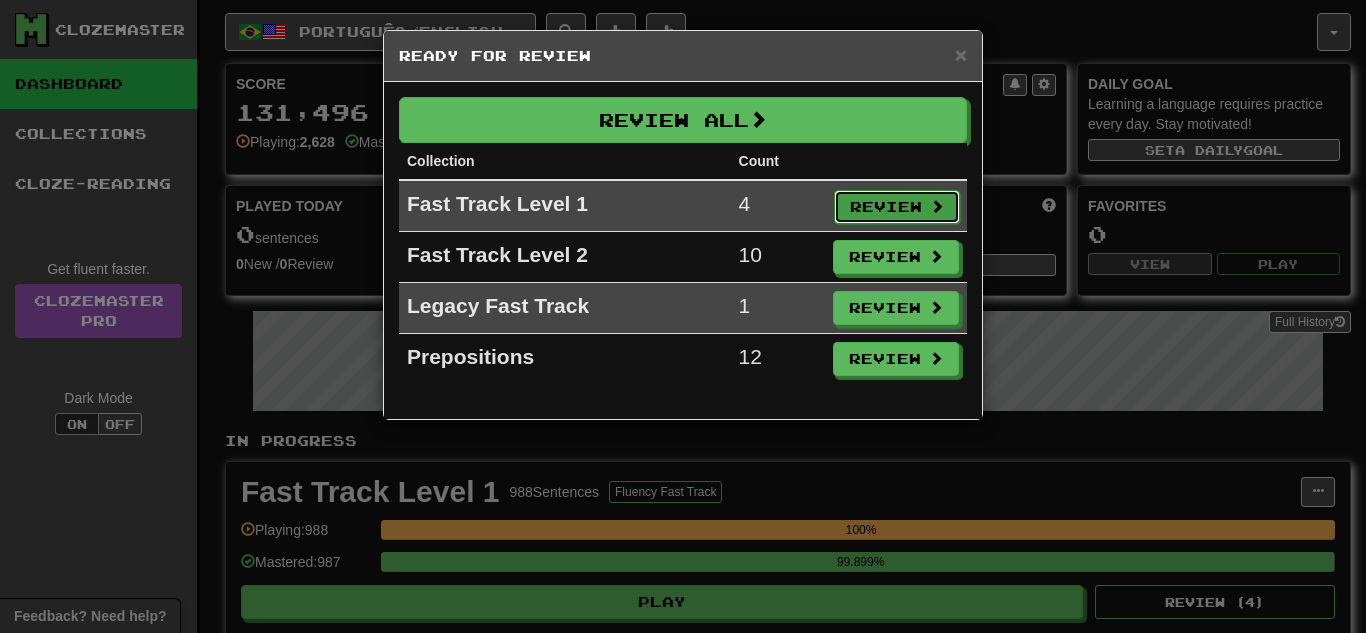 click on "Review" at bounding box center (897, 207) 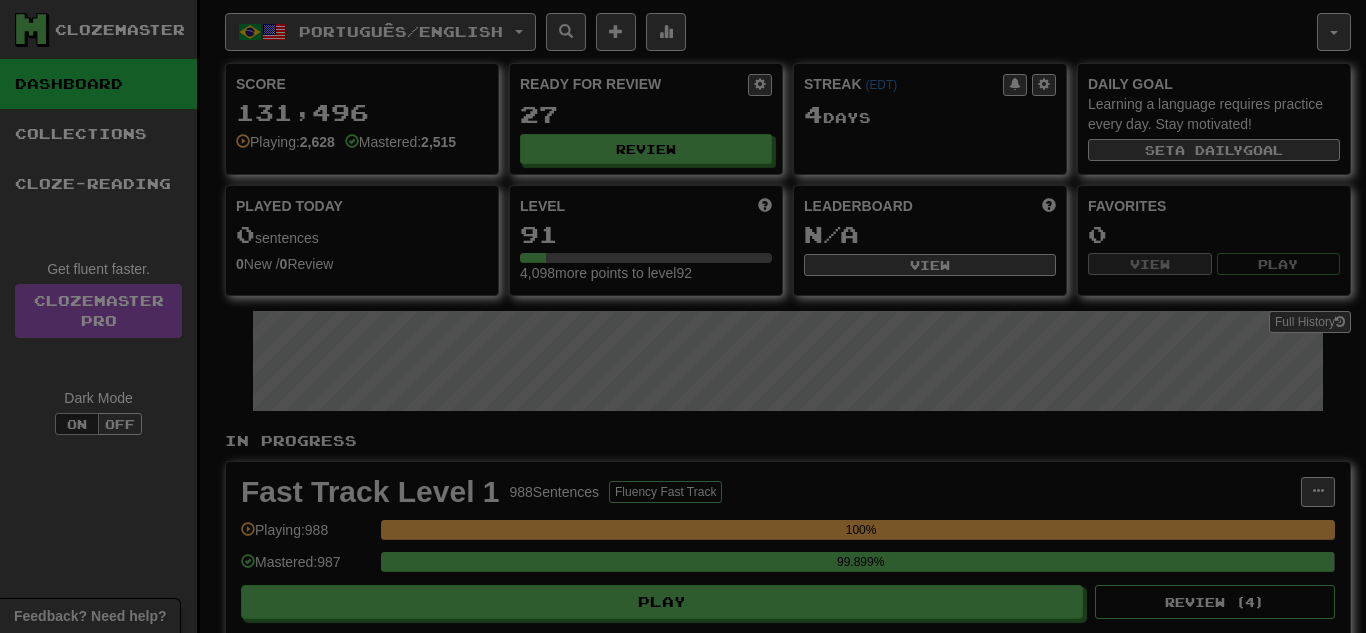 select on "**" 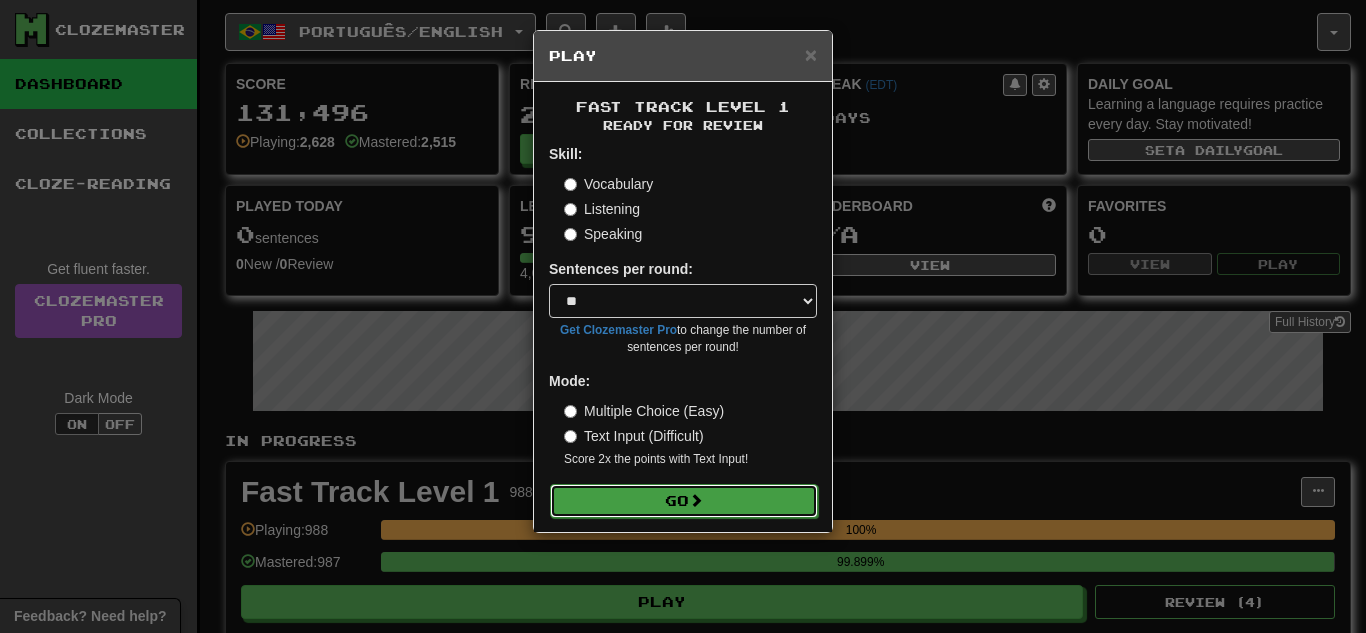 click on "Go" at bounding box center (684, 501) 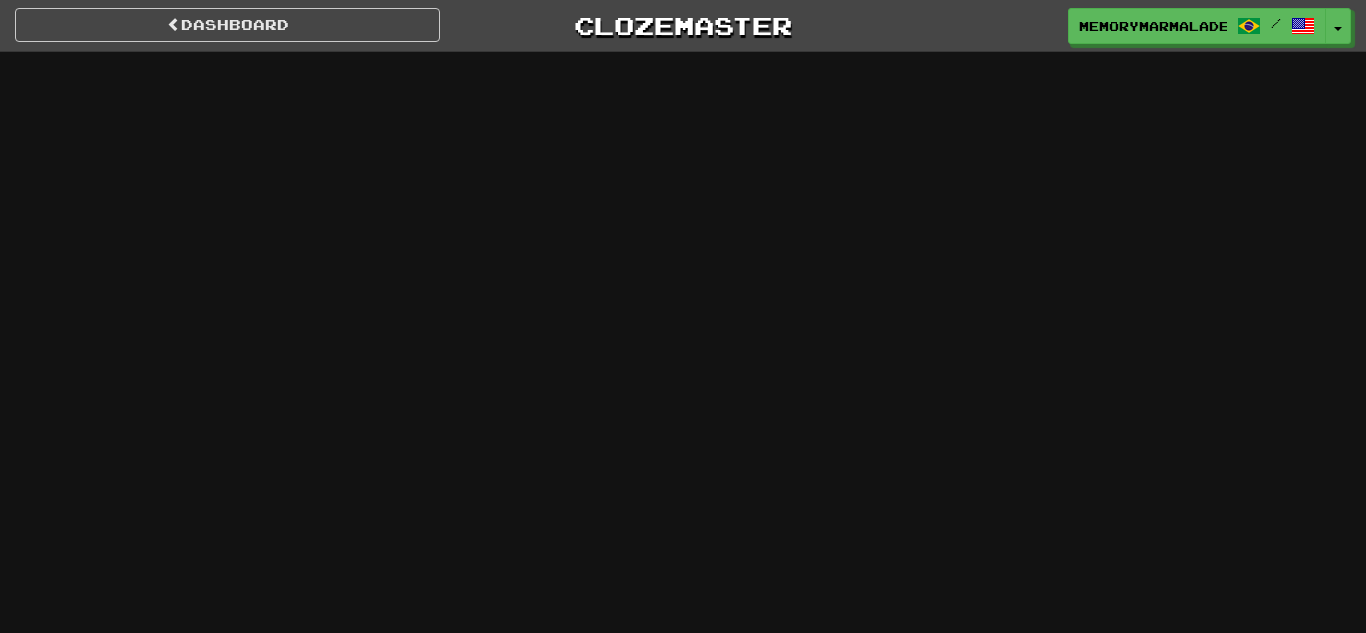 scroll, scrollTop: 0, scrollLeft: 0, axis: both 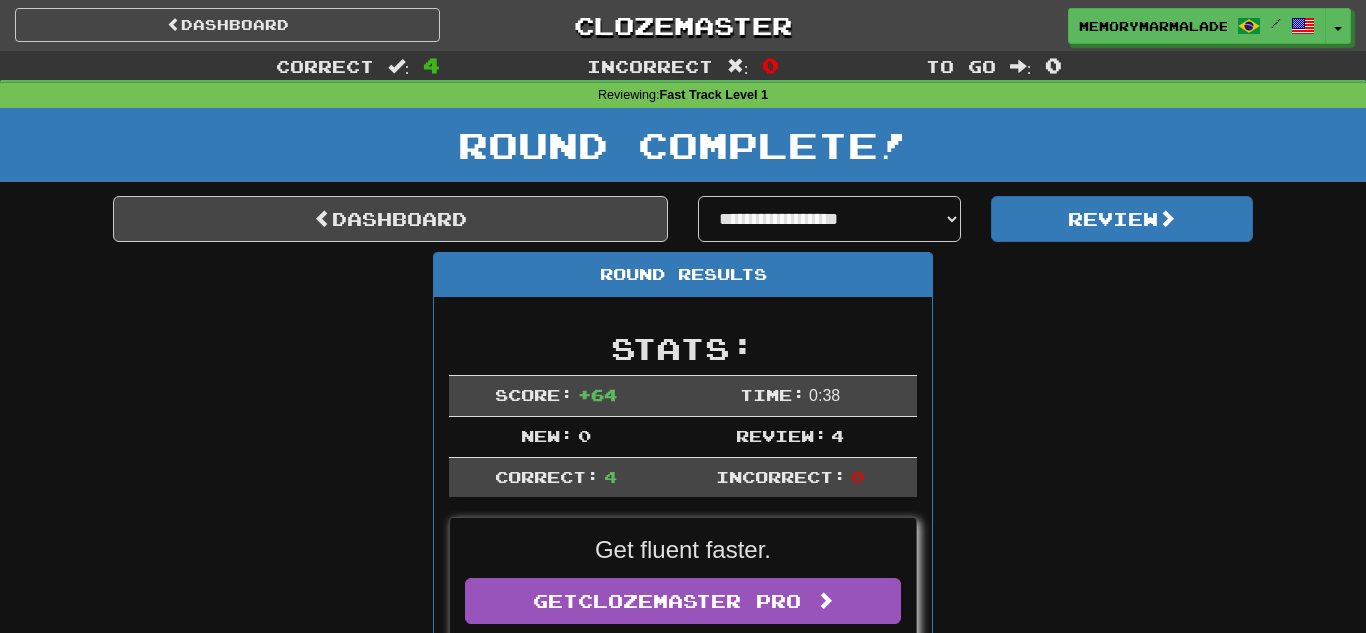 click on "Round Results Stats: Score:   + 64 Time:   0 : 38 New:   0 Review:   4 Correct:   4 Incorrect:   0 Get fluent faster. Get  Clozemaster Pro   Progress: Fast Track Level 1 Playing:  988  /  988 100% Mastered:  987  /  988 99.899% Ready for Review:  0  /  Level:  91 4,034  points to level  92  - keep going! Sentences:  Report Me  mostre  esse livro. Show me that book.  Report Eu  moro  em uma cidade pequena. I live in a small city.  Report Posso  assistir  TV, por favor? Can I watch TV, please?  Report Ele é apenas uma  criança . He is just a kid." at bounding box center (683, 890) 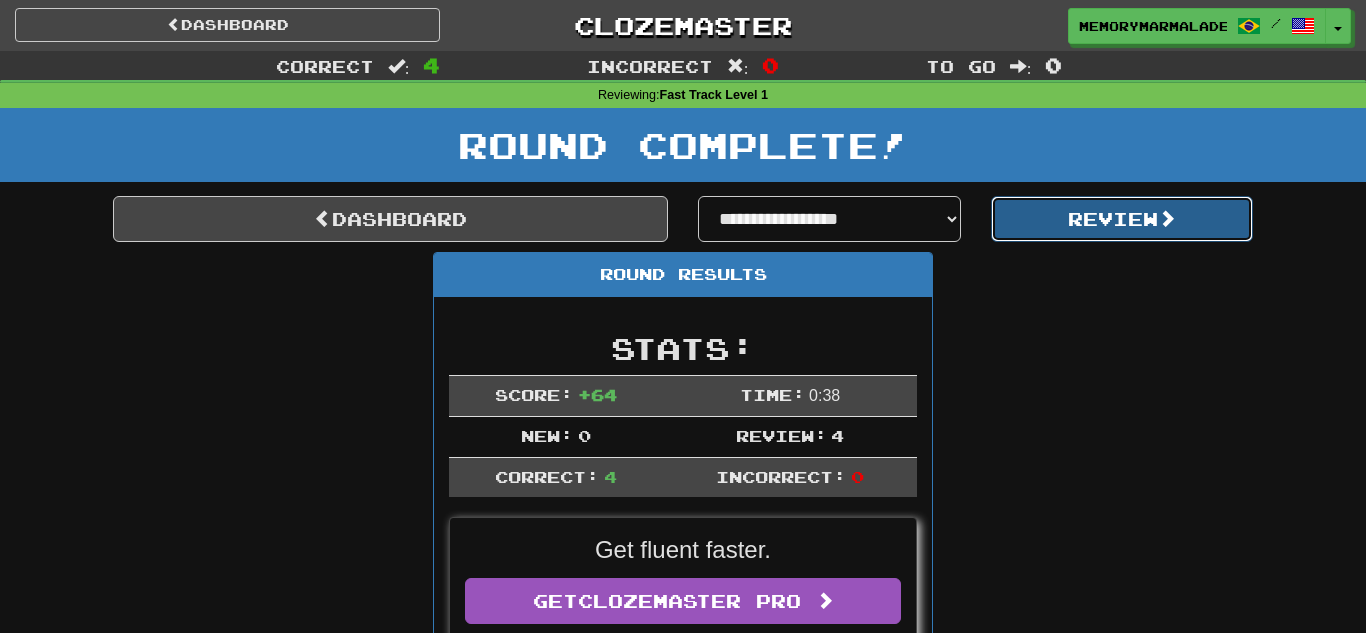 click on "Review" at bounding box center (1122, 219) 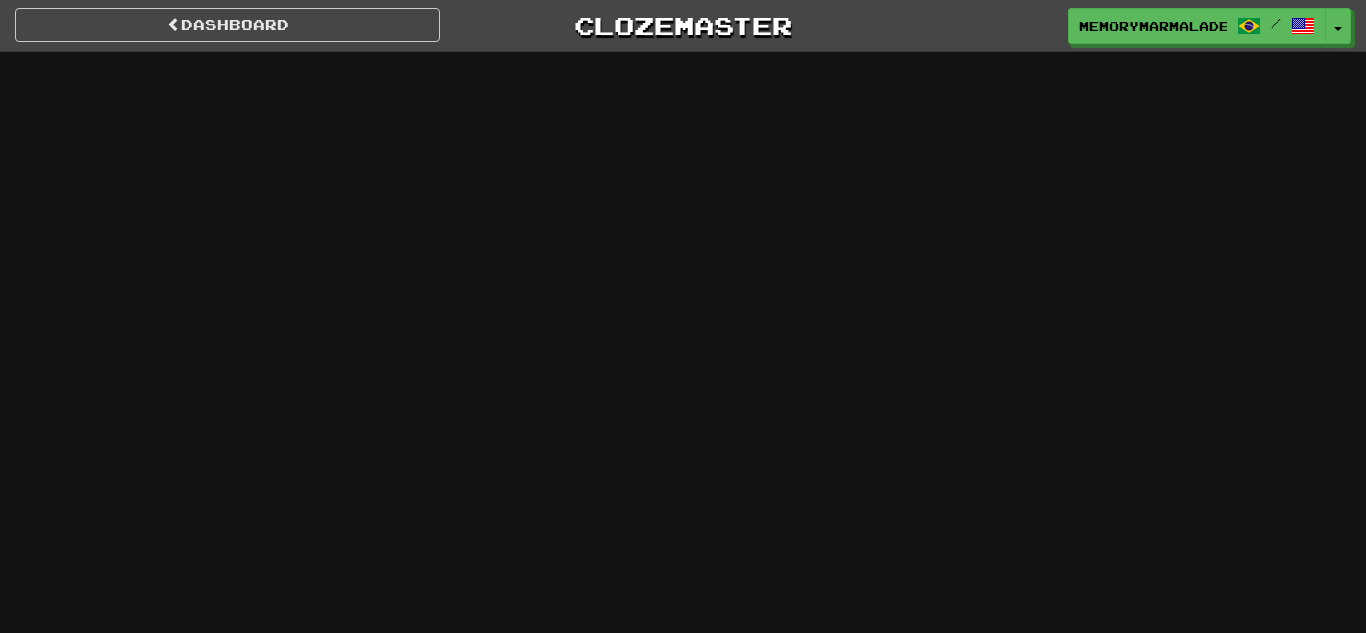 scroll, scrollTop: 0, scrollLeft: 0, axis: both 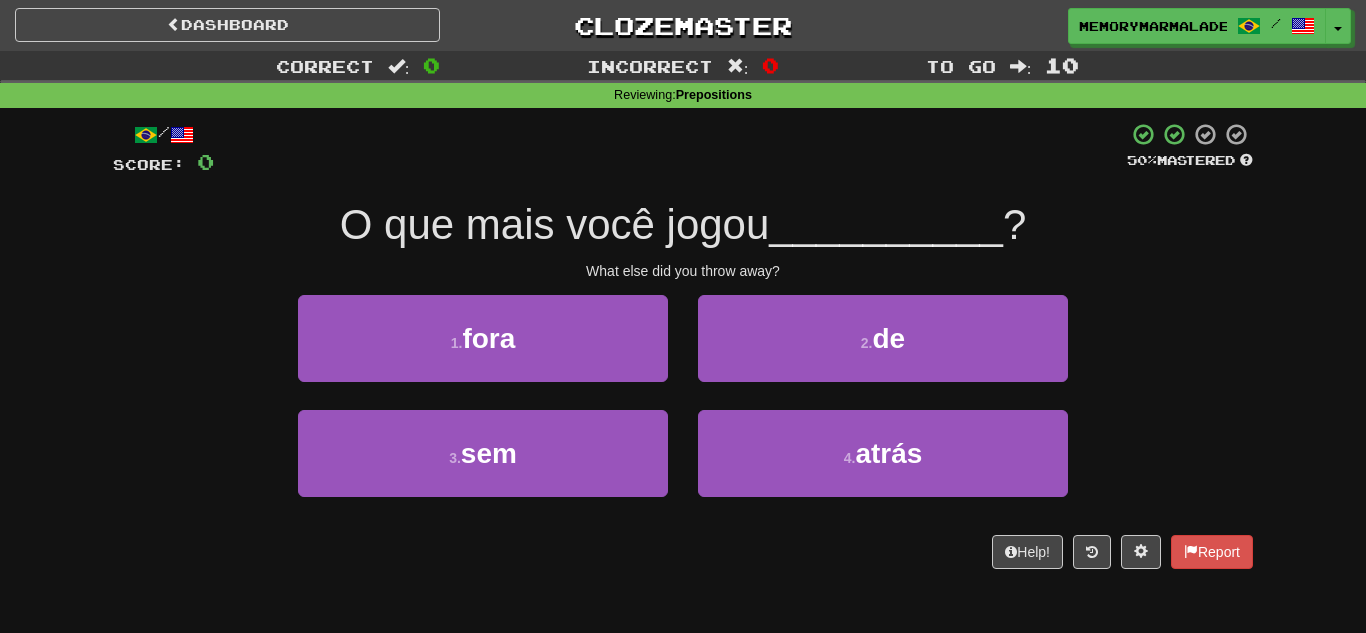 click on "/  Score:   0 50 %  Mastered O que mais você jogou  __________ ? What else did you throw away? 1 .  fora 2 .  de 3 .  sem 4 .  atrás  Help!  Report" at bounding box center (683, 352) 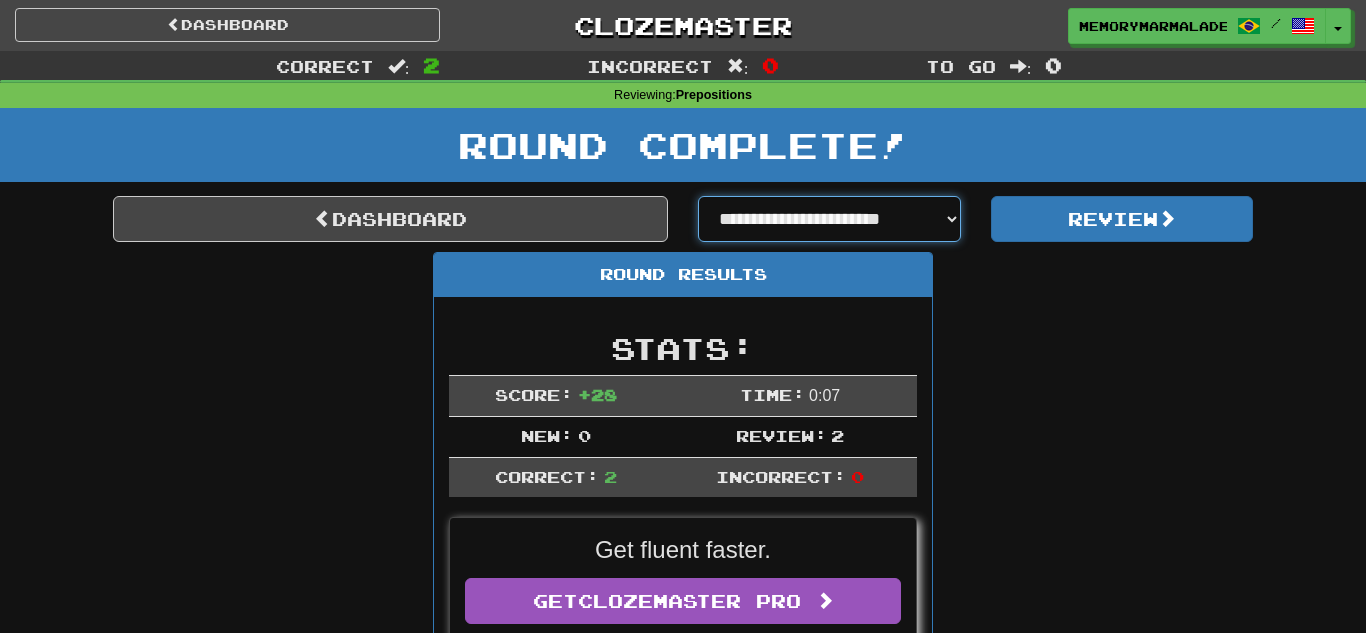 click on "**********" at bounding box center (829, 219) 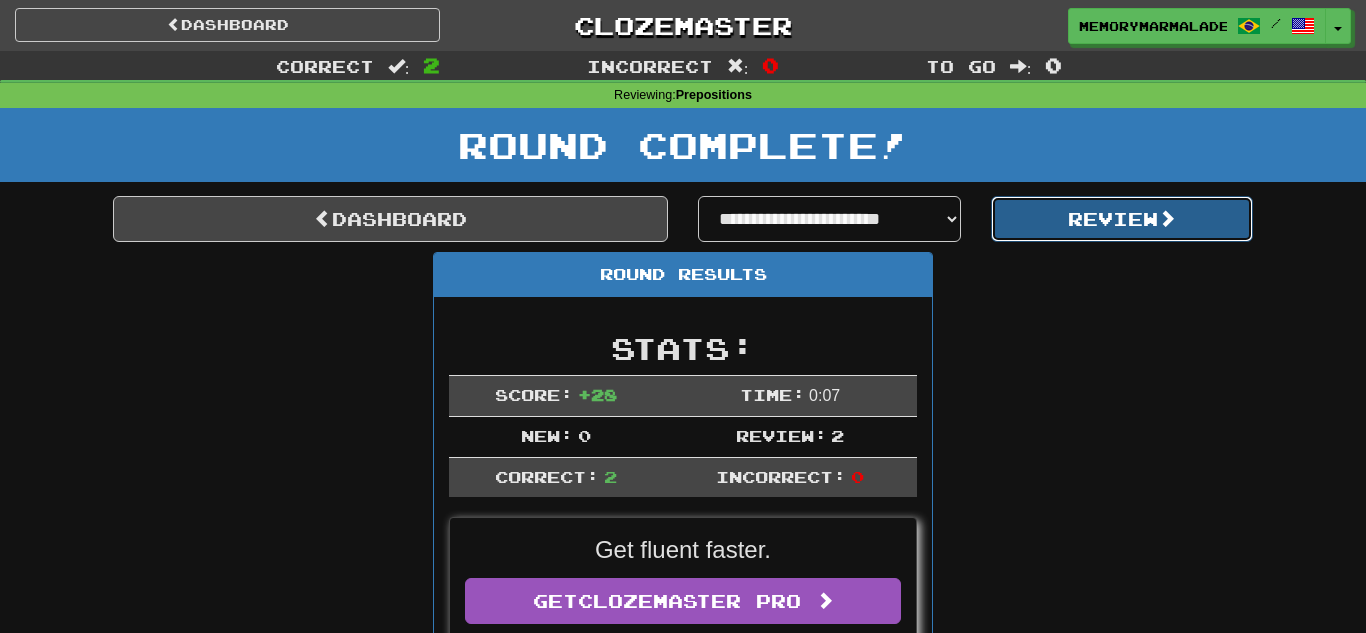 click on "Review" at bounding box center [1122, 219] 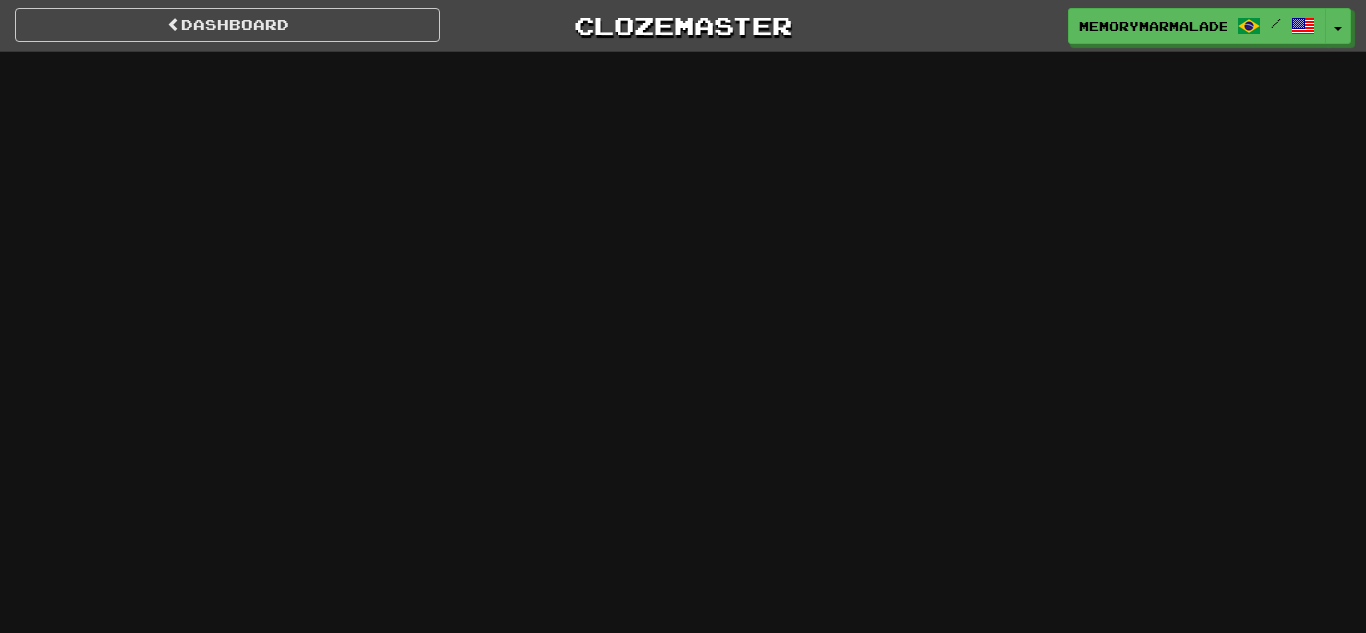 scroll, scrollTop: 0, scrollLeft: 0, axis: both 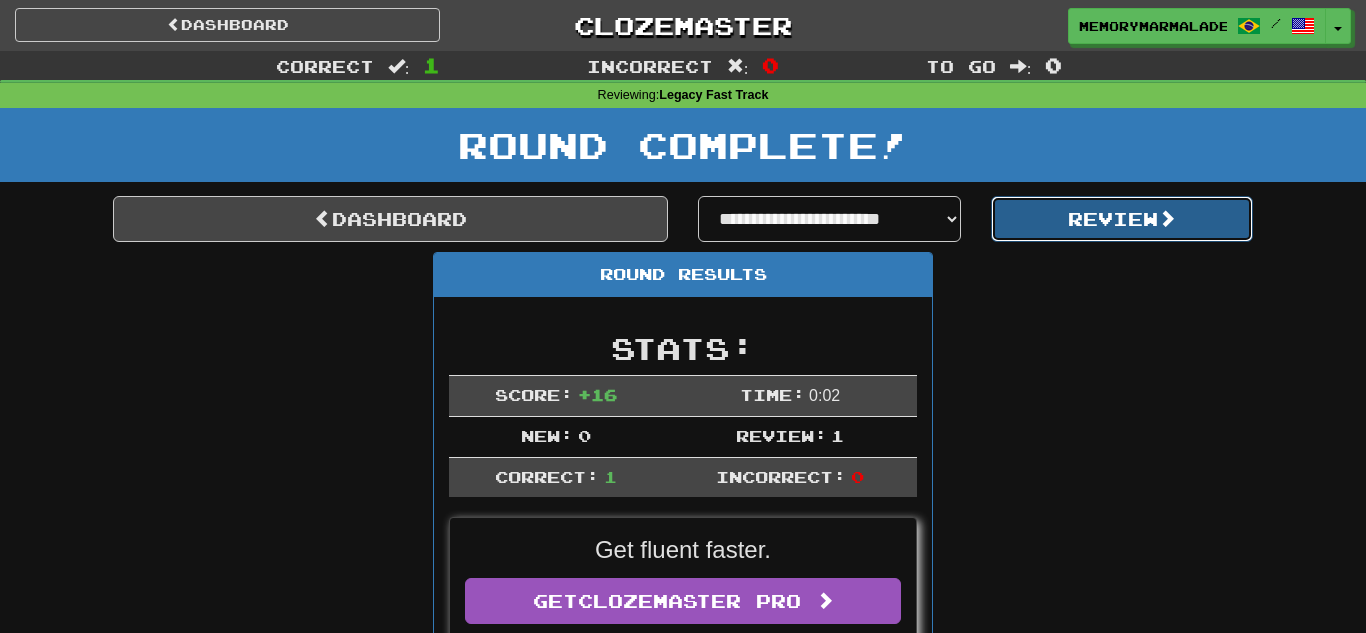 click on "Review" at bounding box center [1122, 219] 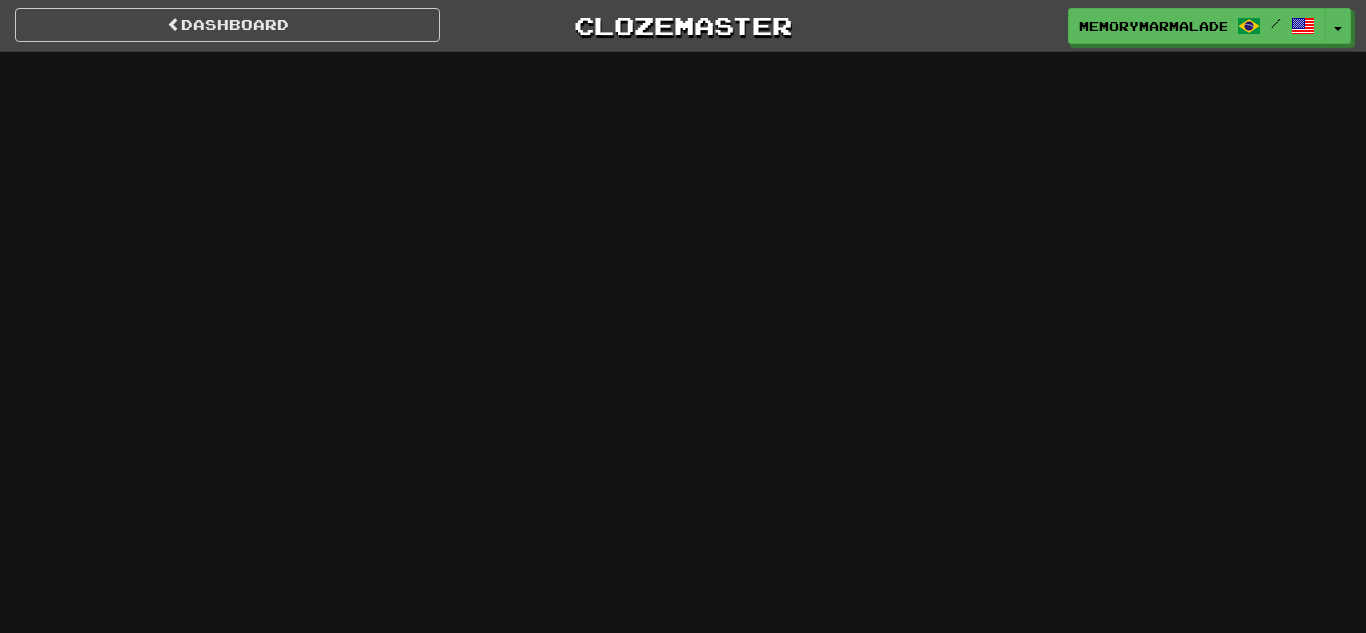 scroll, scrollTop: 0, scrollLeft: 0, axis: both 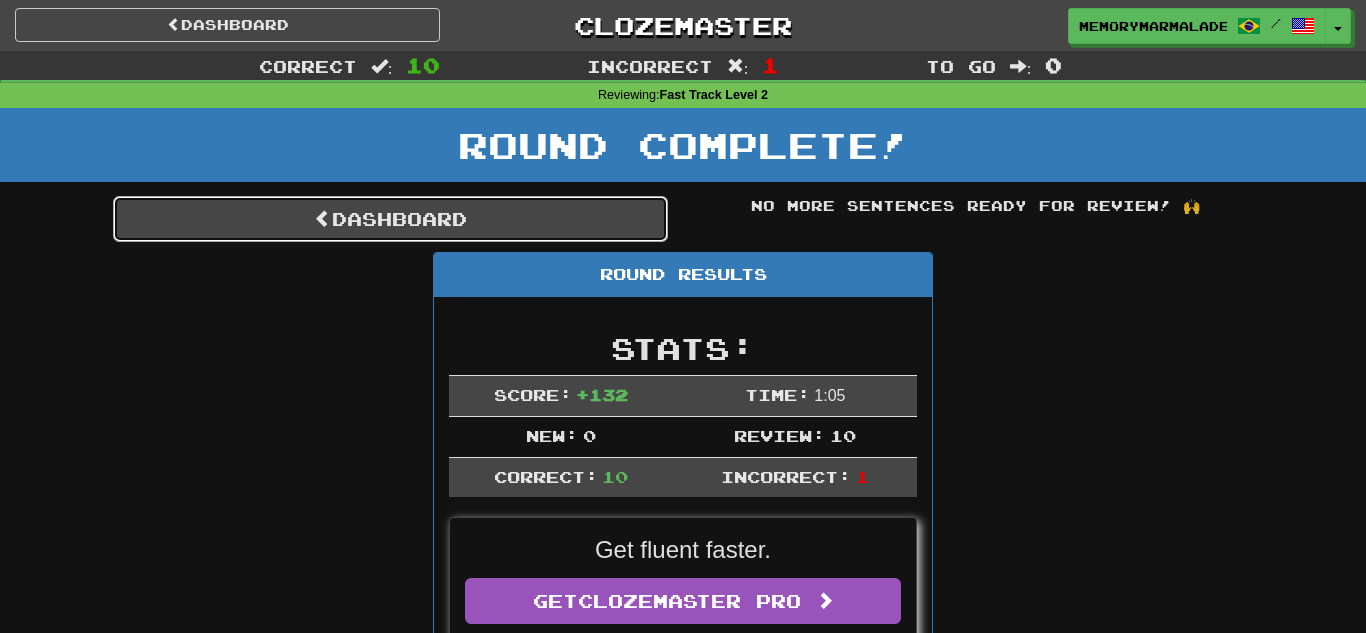 click on "Dashboard" at bounding box center [390, 219] 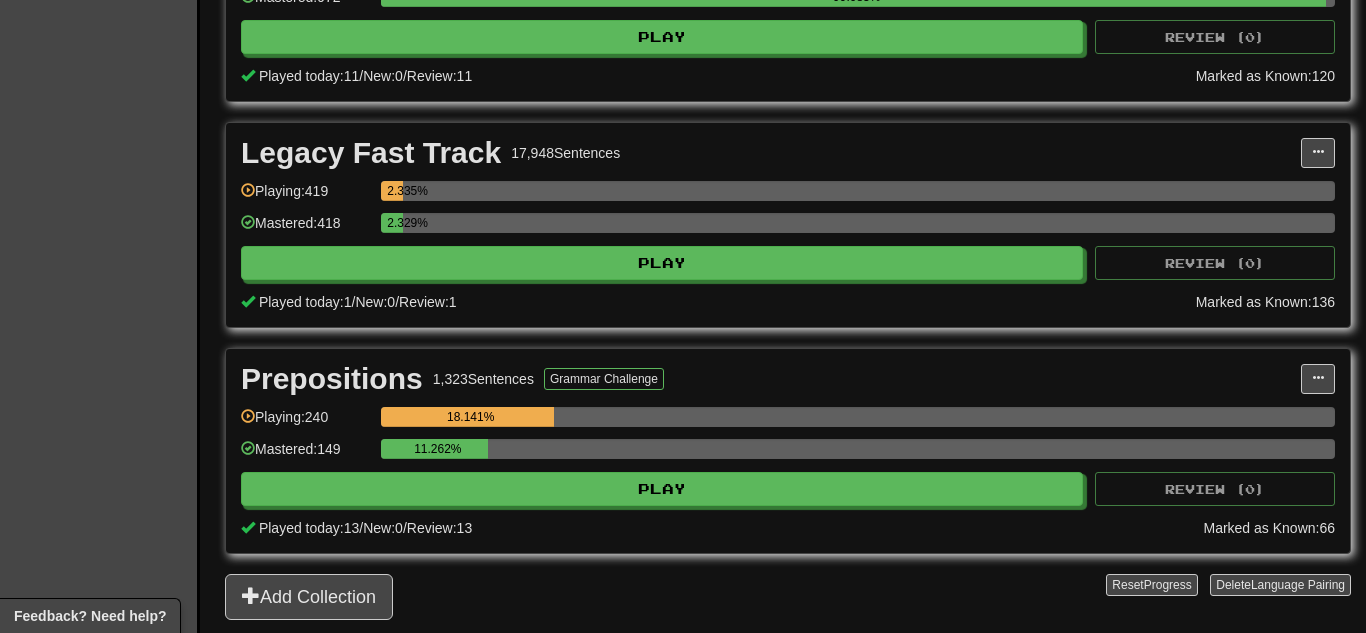 scroll, scrollTop: 800, scrollLeft: 0, axis: vertical 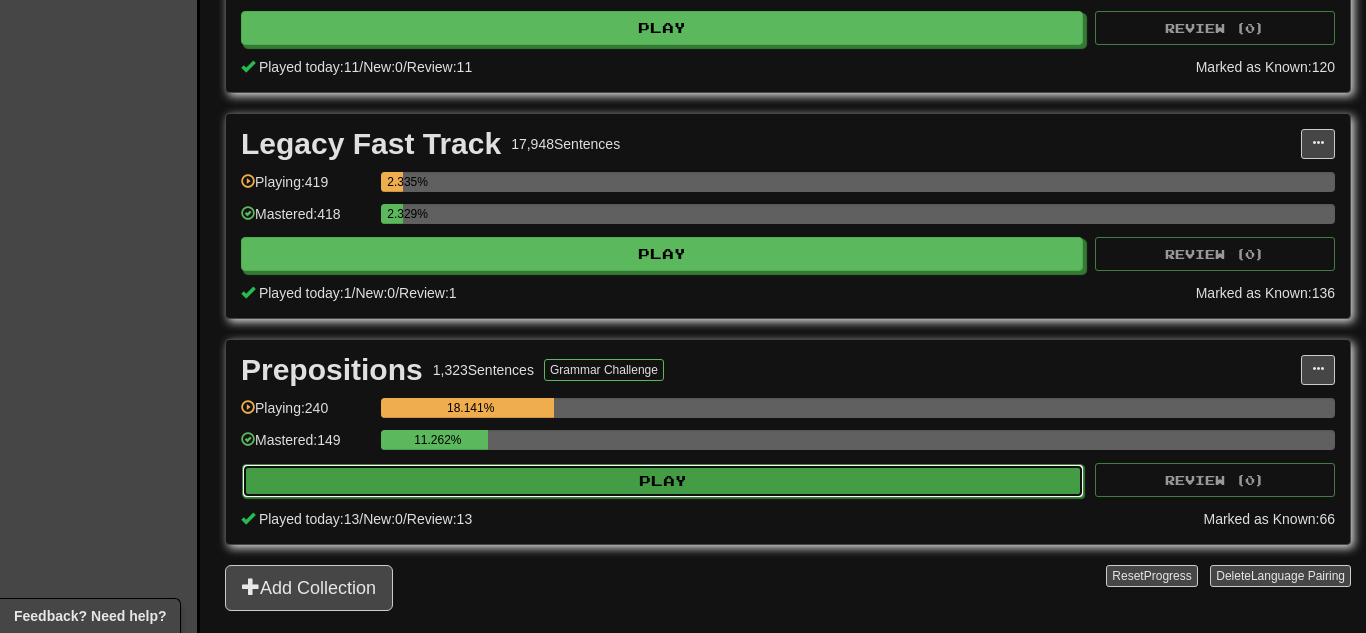 click on "Play" at bounding box center (663, 481) 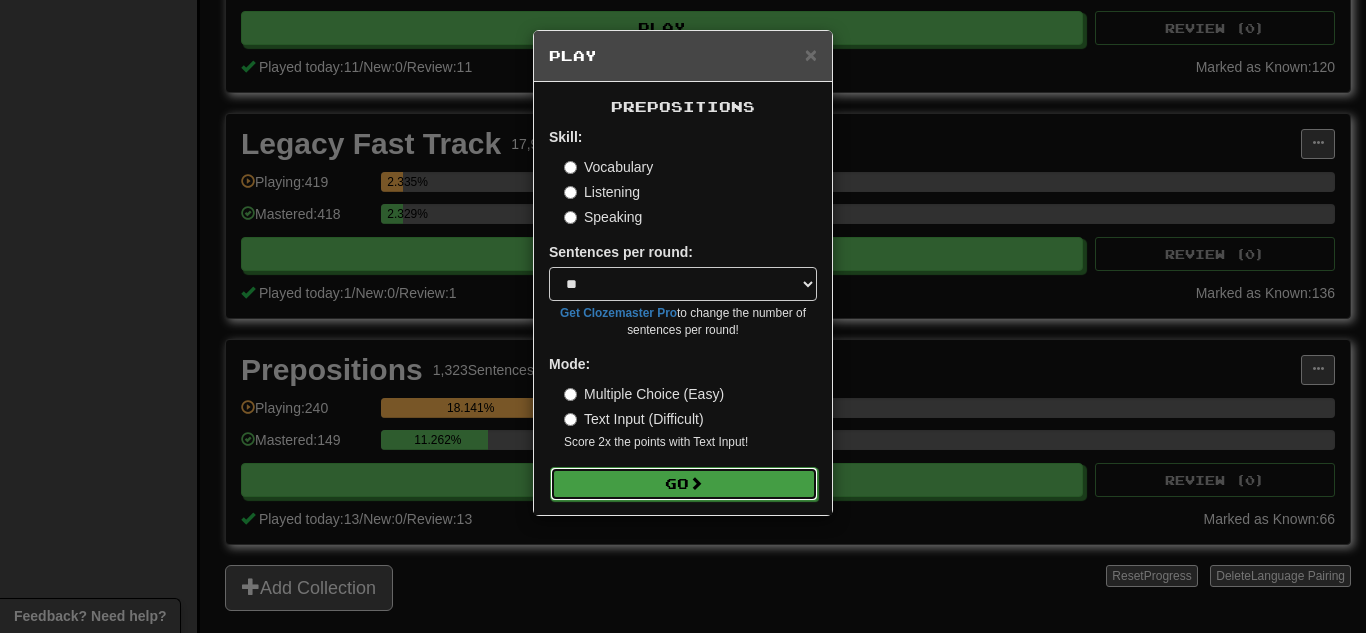 click on "Go" at bounding box center (684, 484) 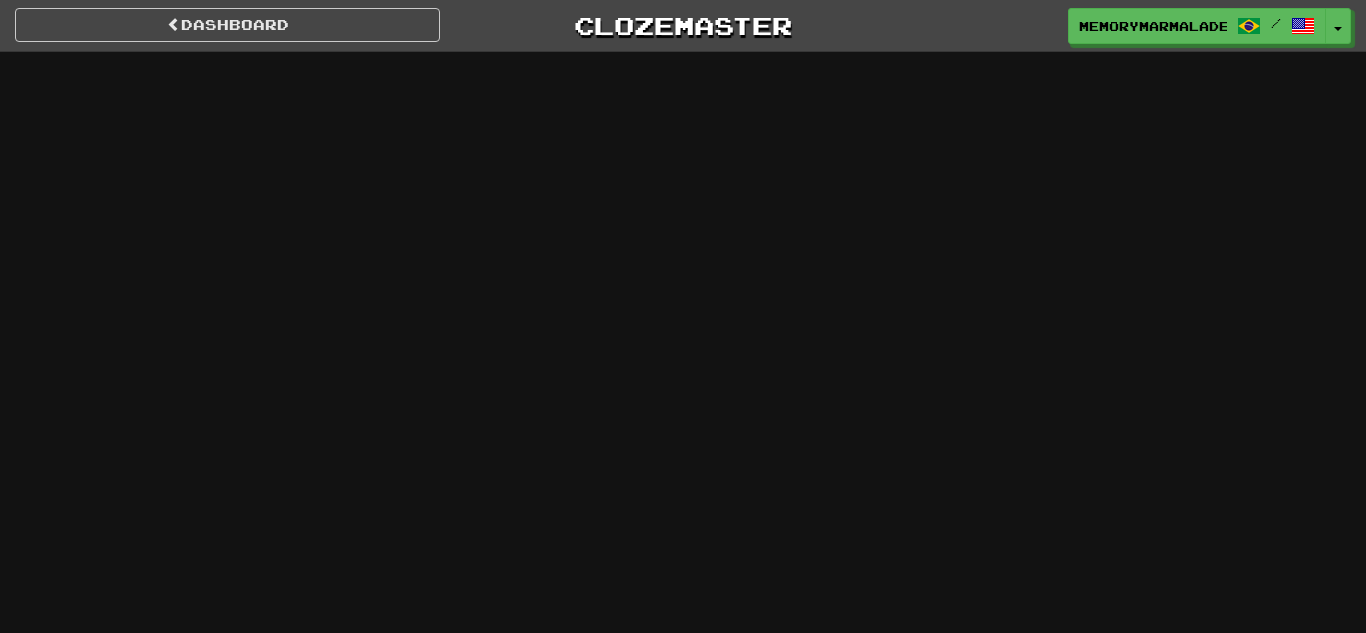 scroll, scrollTop: 0, scrollLeft: 0, axis: both 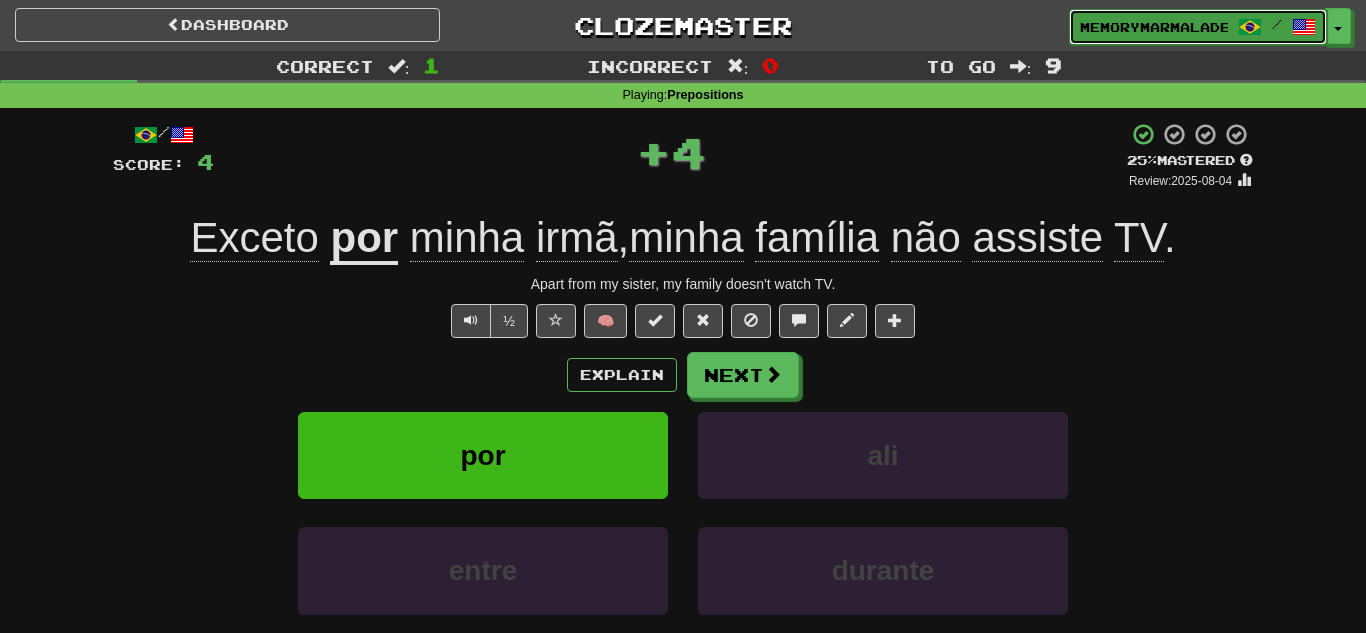 click on "MemoryMarmalade
/" at bounding box center [1198, 27] 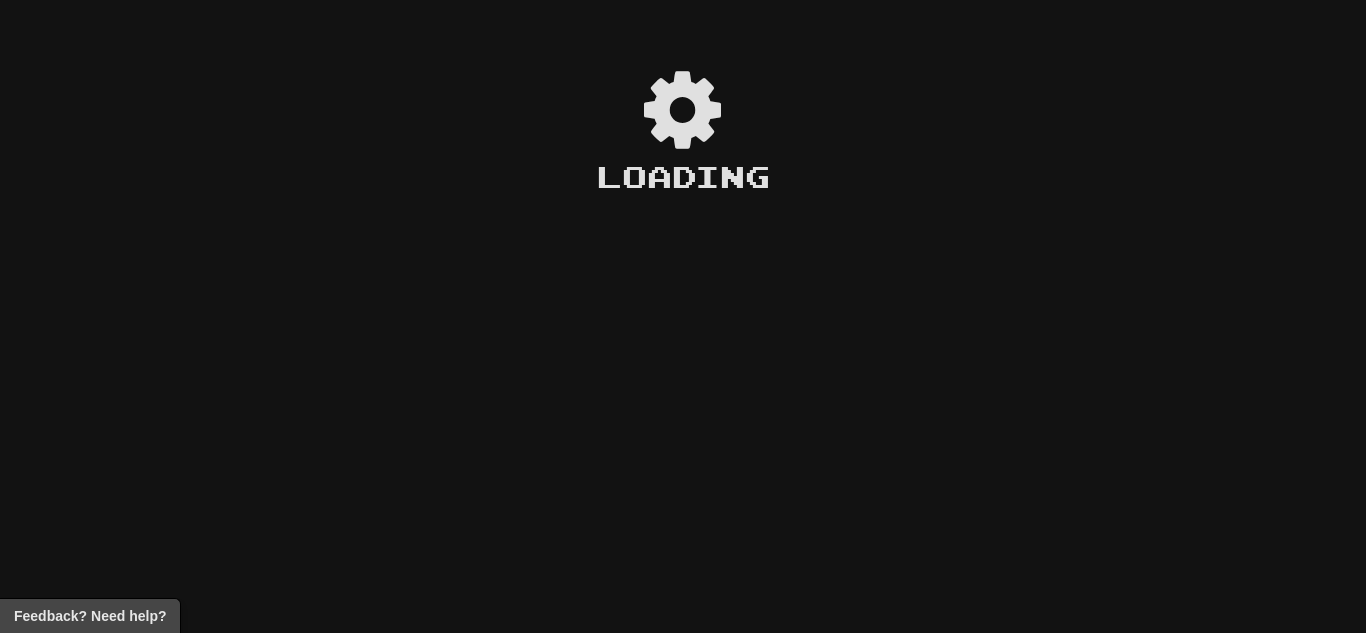 scroll, scrollTop: 0, scrollLeft: 0, axis: both 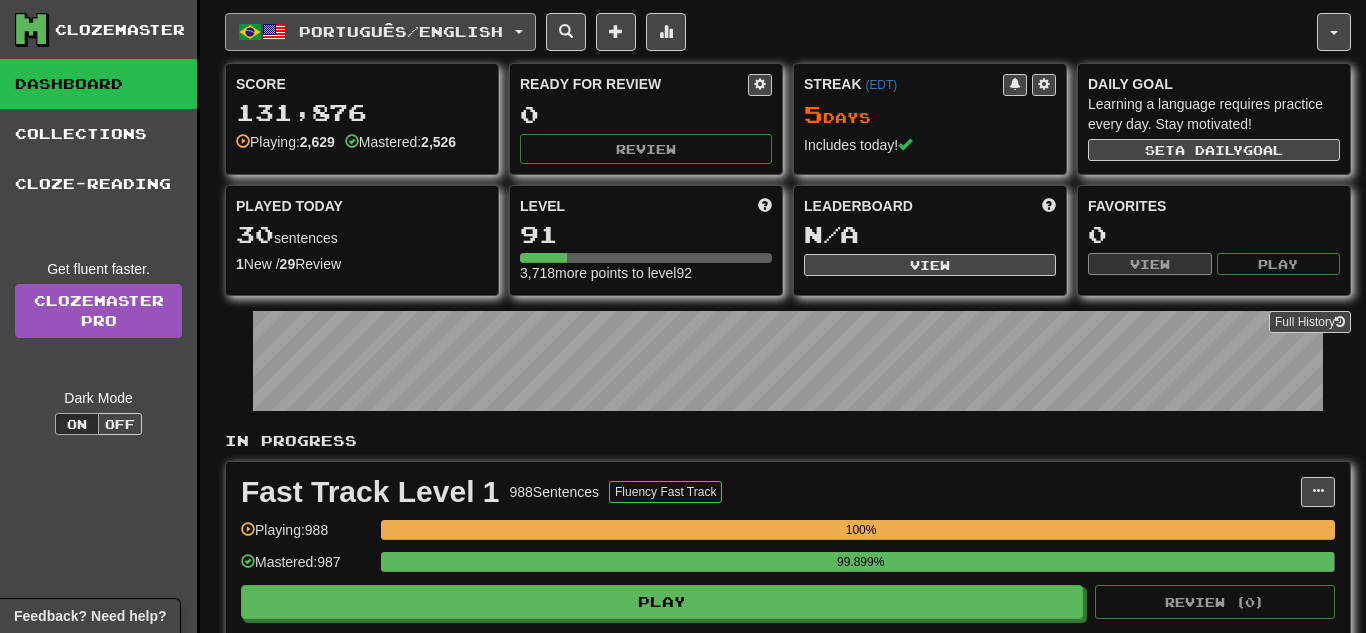 click on "Português  /  English" at bounding box center [380, 32] 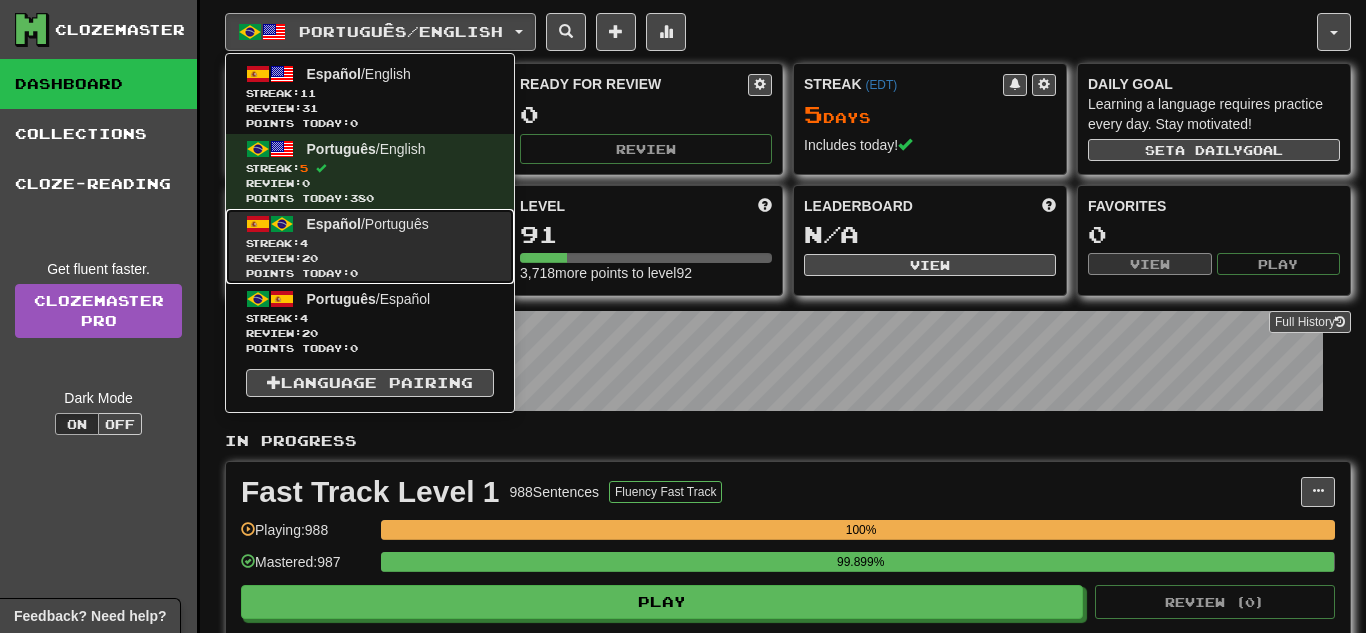 click on "Español  /  Português" at bounding box center [368, 224] 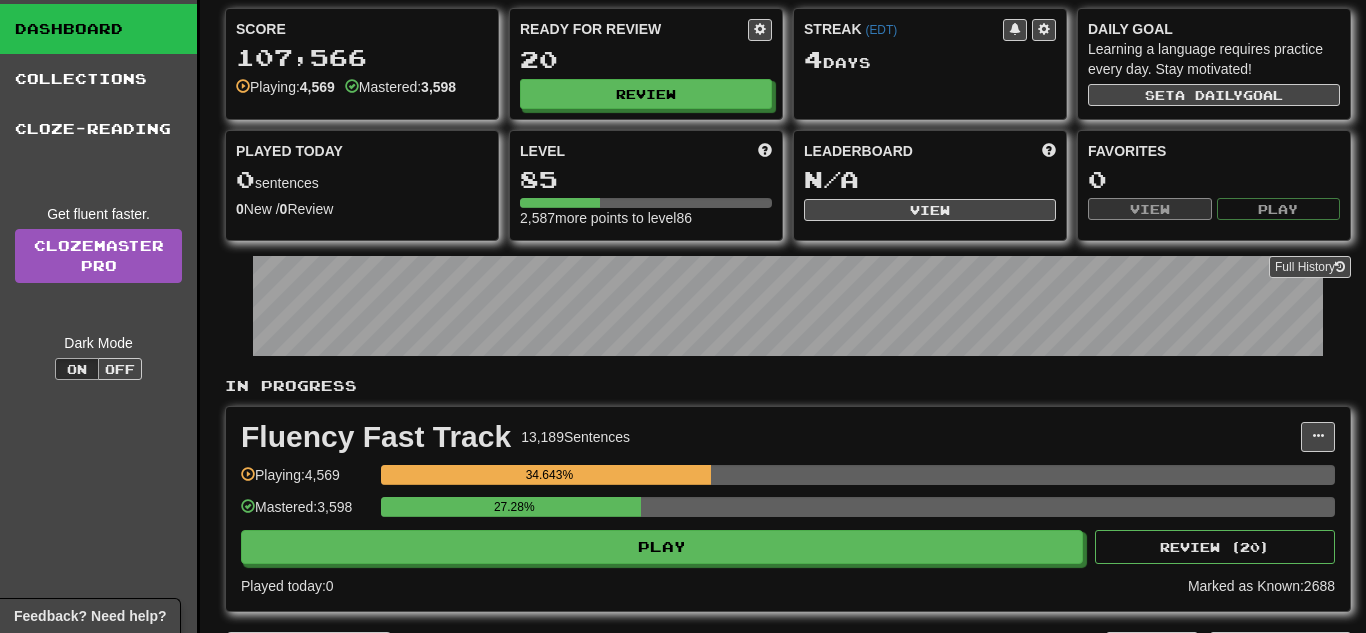 scroll, scrollTop: 172, scrollLeft: 0, axis: vertical 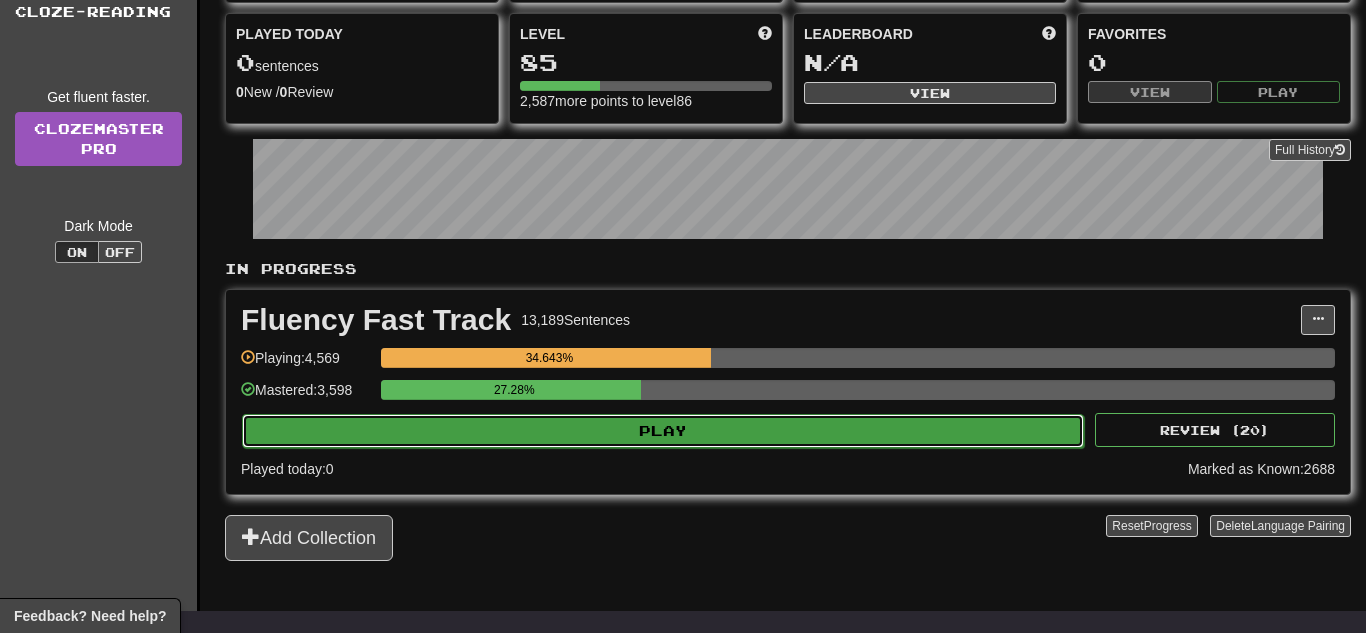 click on "Play" at bounding box center (663, 431) 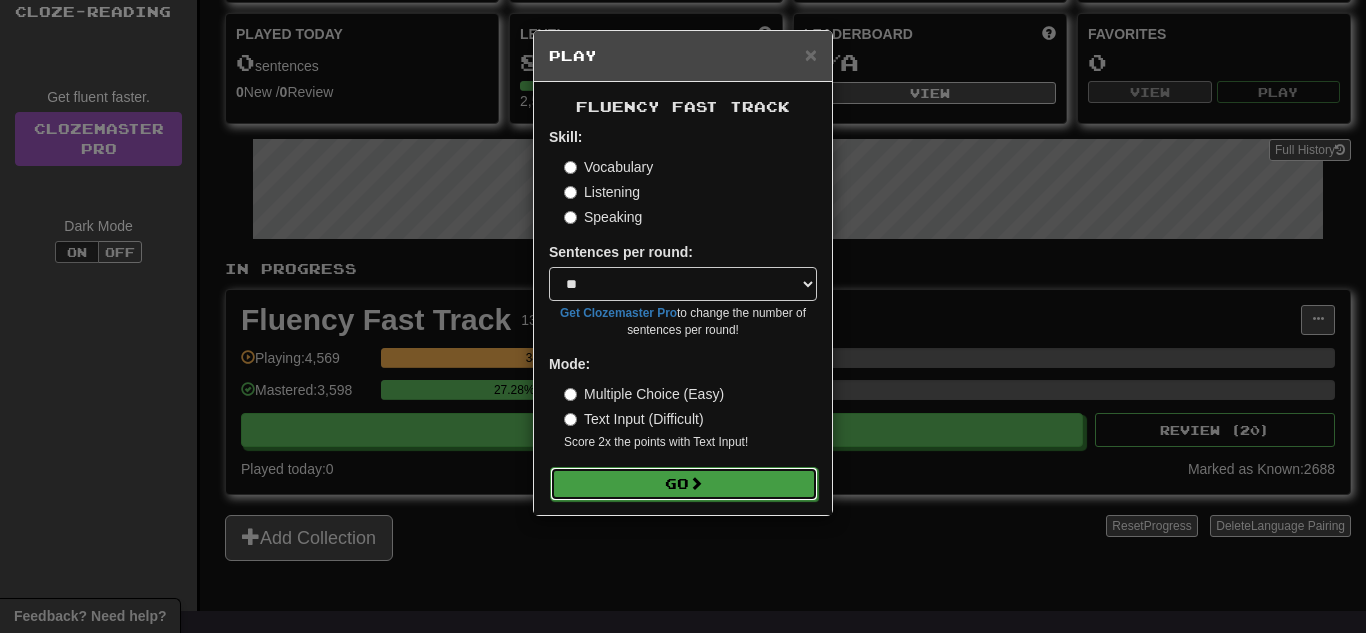 click on "Go" at bounding box center (684, 484) 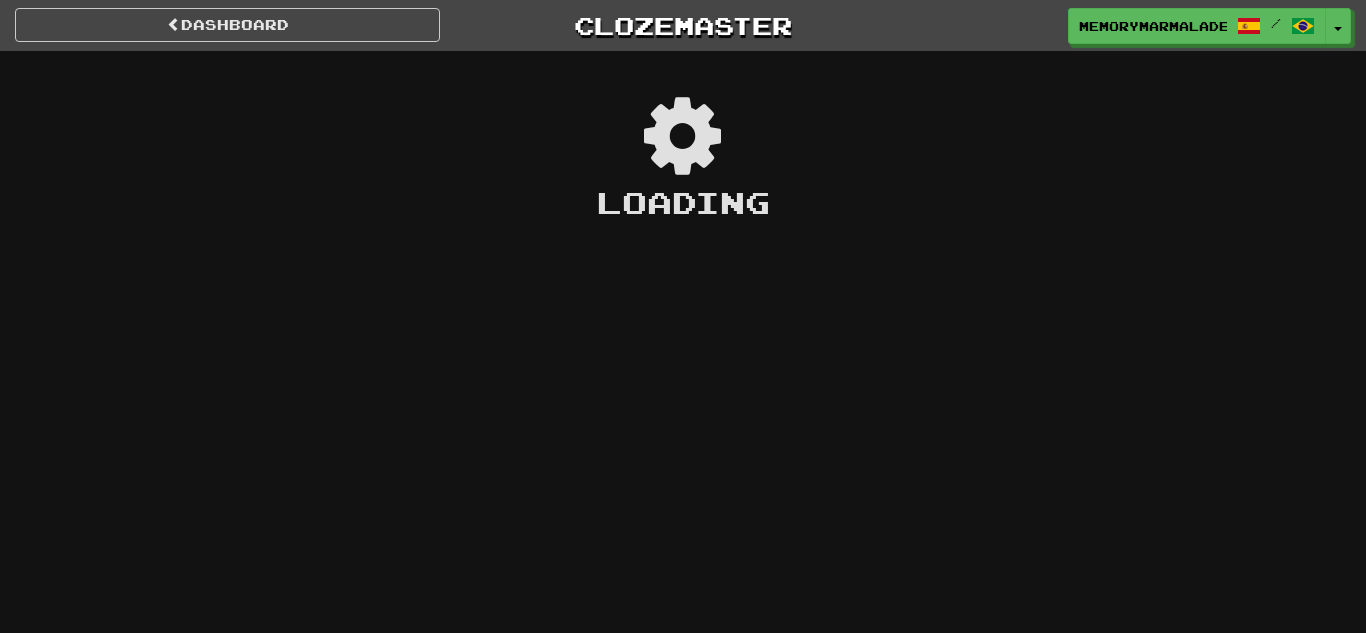 scroll, scrollTop: 0, scrollLeft: 0, axis: both 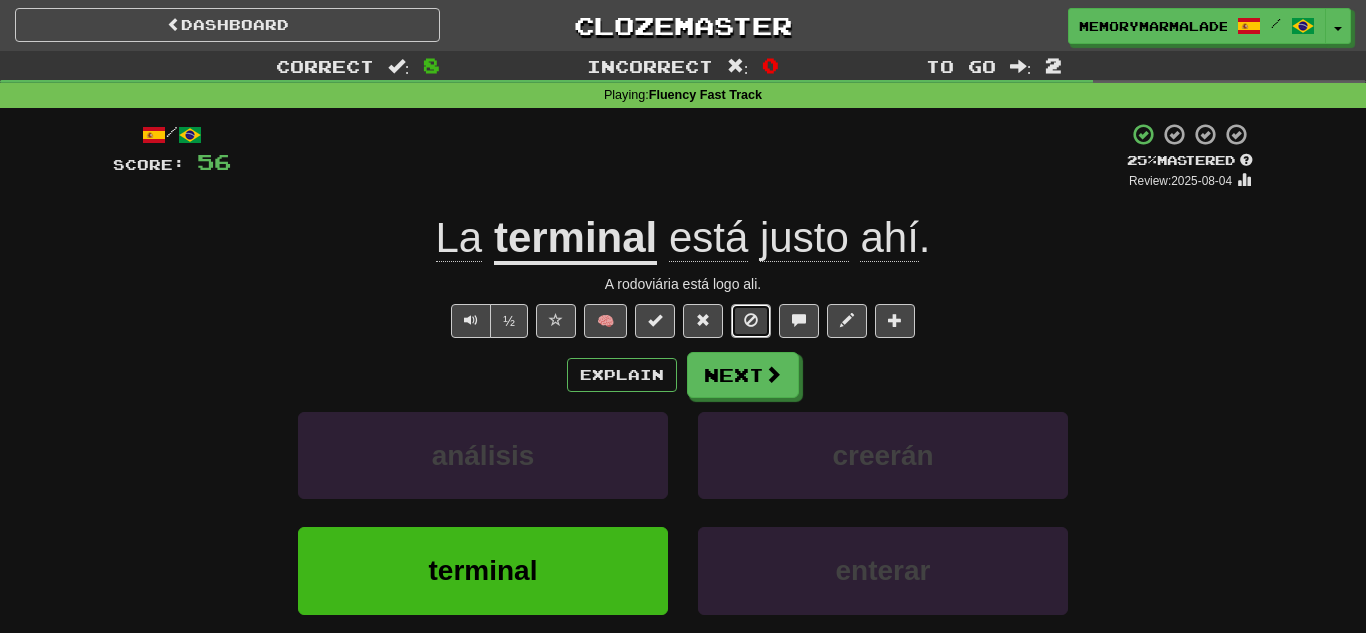 click at bounding box center (751, 320) 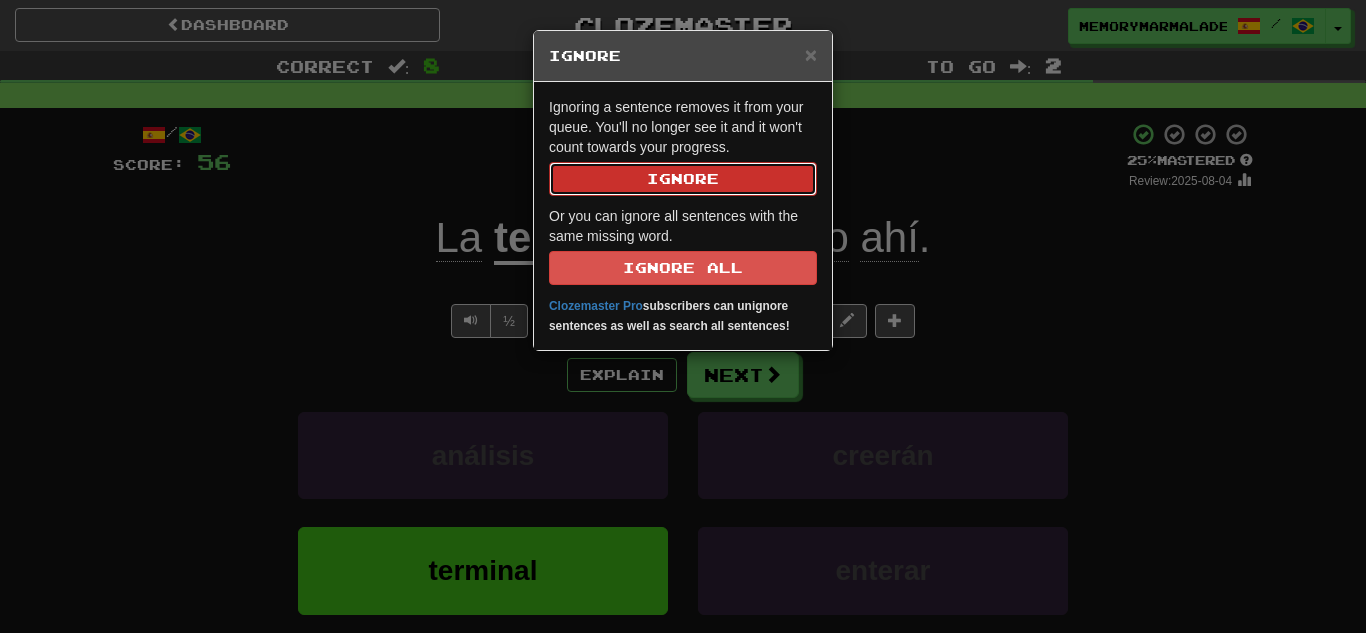 click on "Ignore" at bounding box center (683, 179) 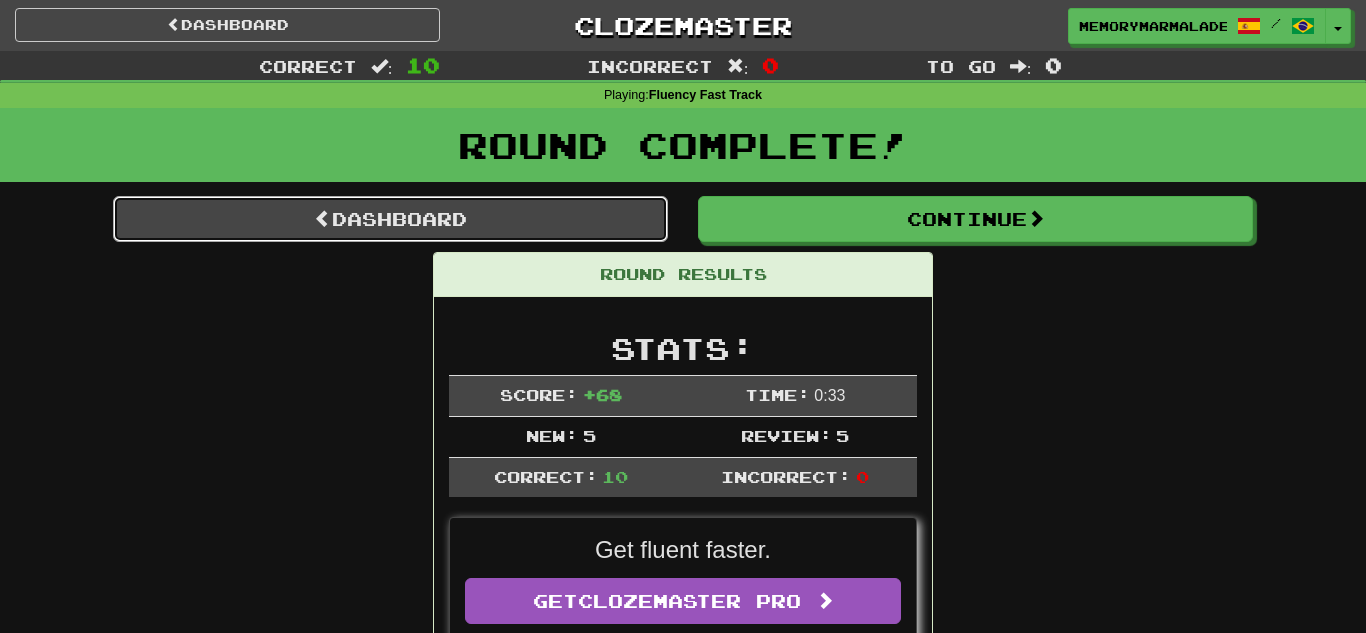 click on "Dashboard" at bounding box center (390, 219) 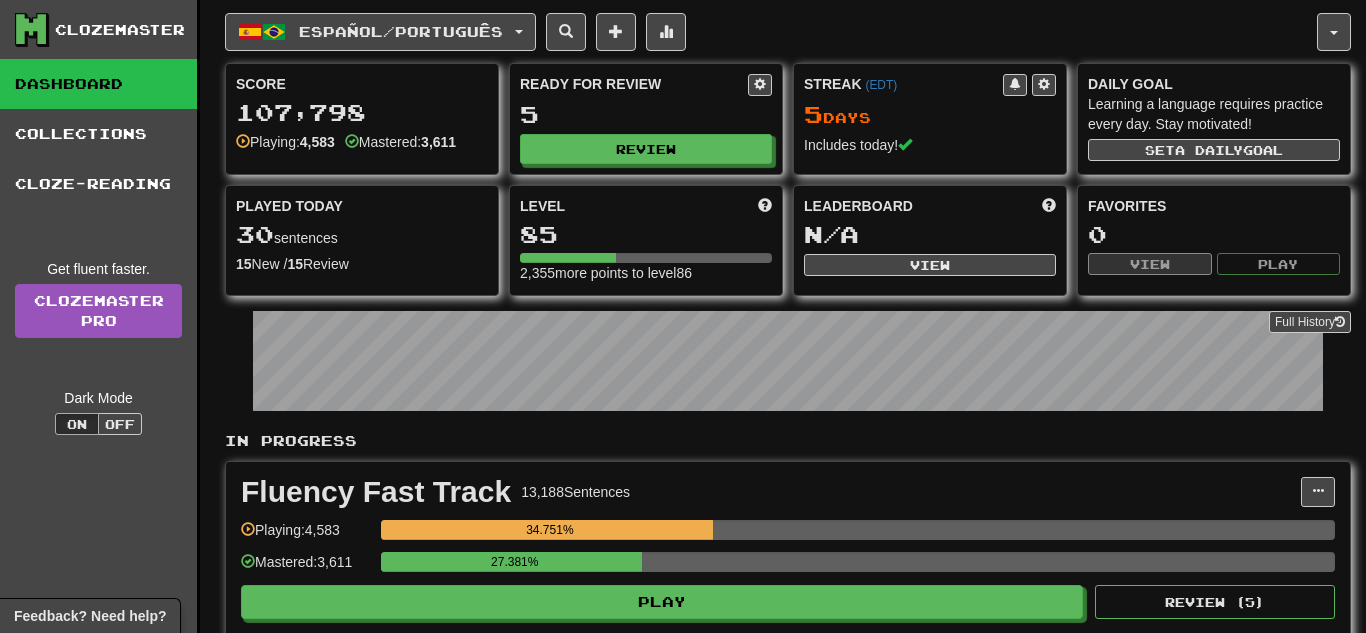 scroll, scrollTop: 0, scrollLeft: 0, axis: both 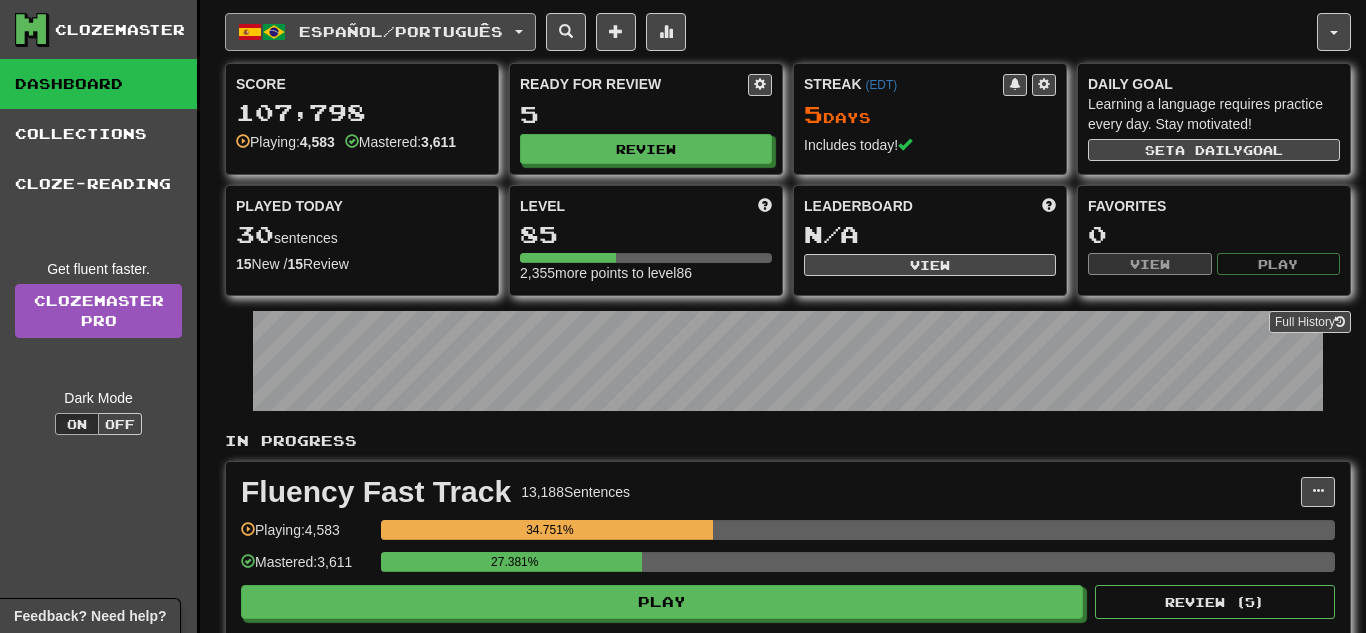 click on "Español  /  Português" at bounding box center [380, 32] 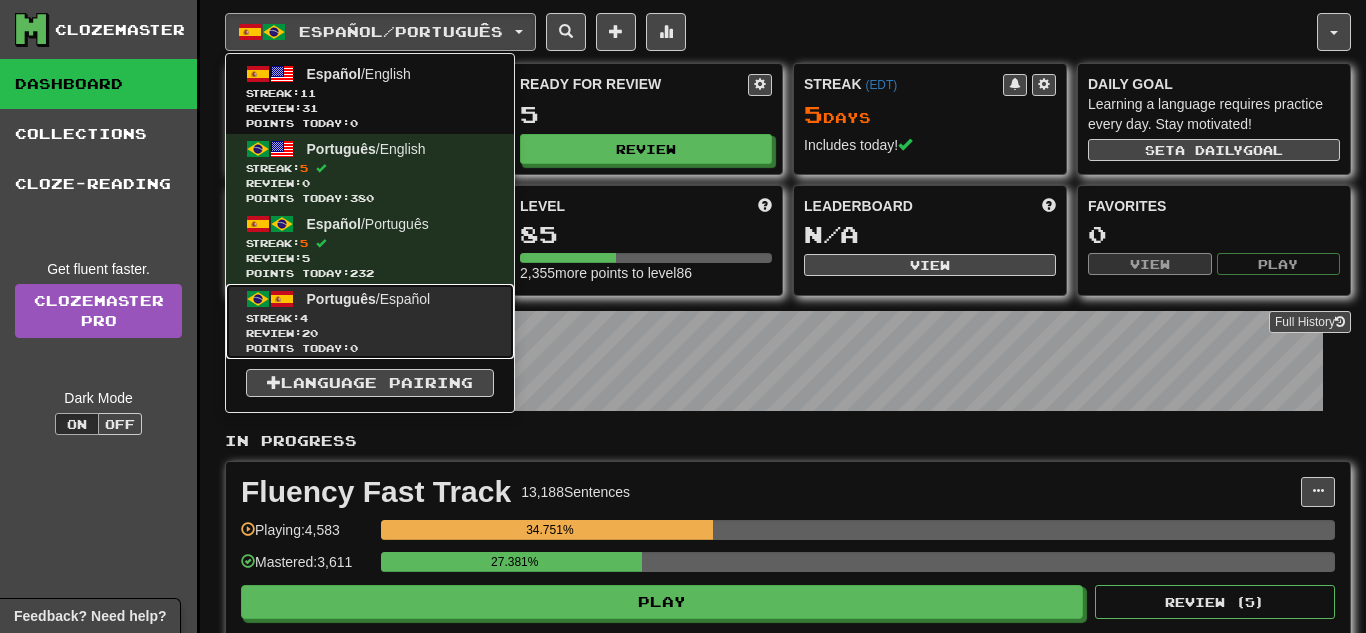 click on "Review:  20" at bounding box center (370, 333) 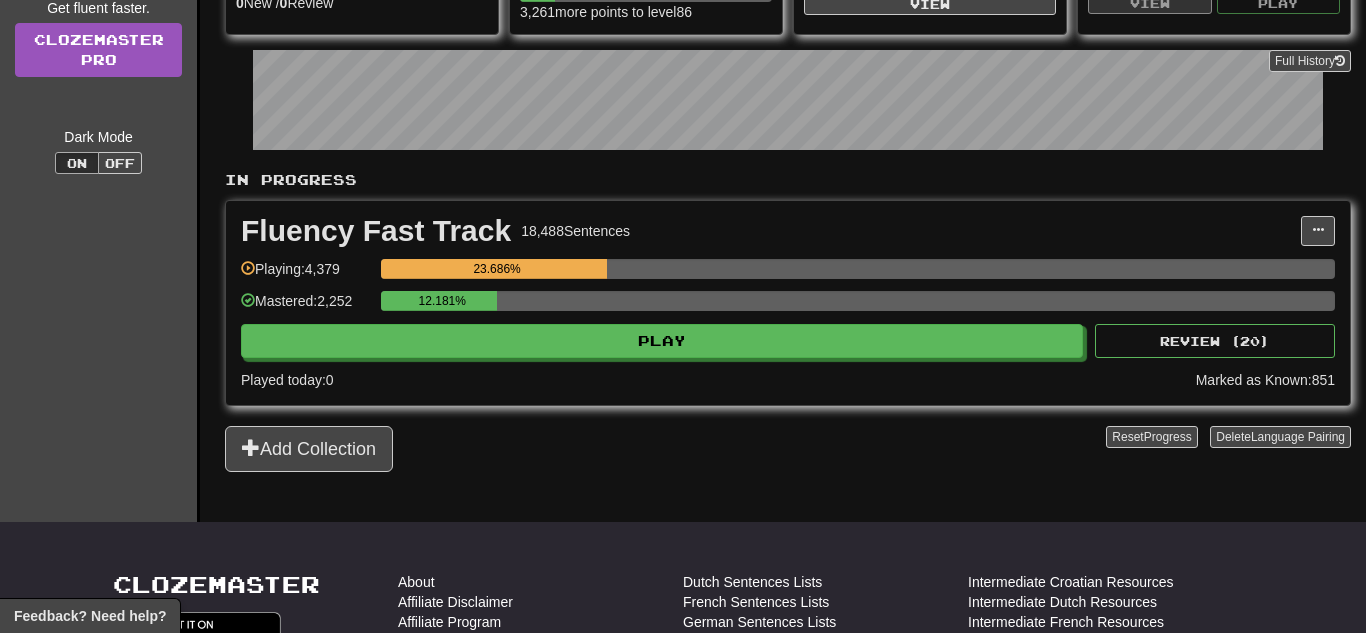 scroll, scrollTop: 280, scrollLeft: 0, axis: vertical 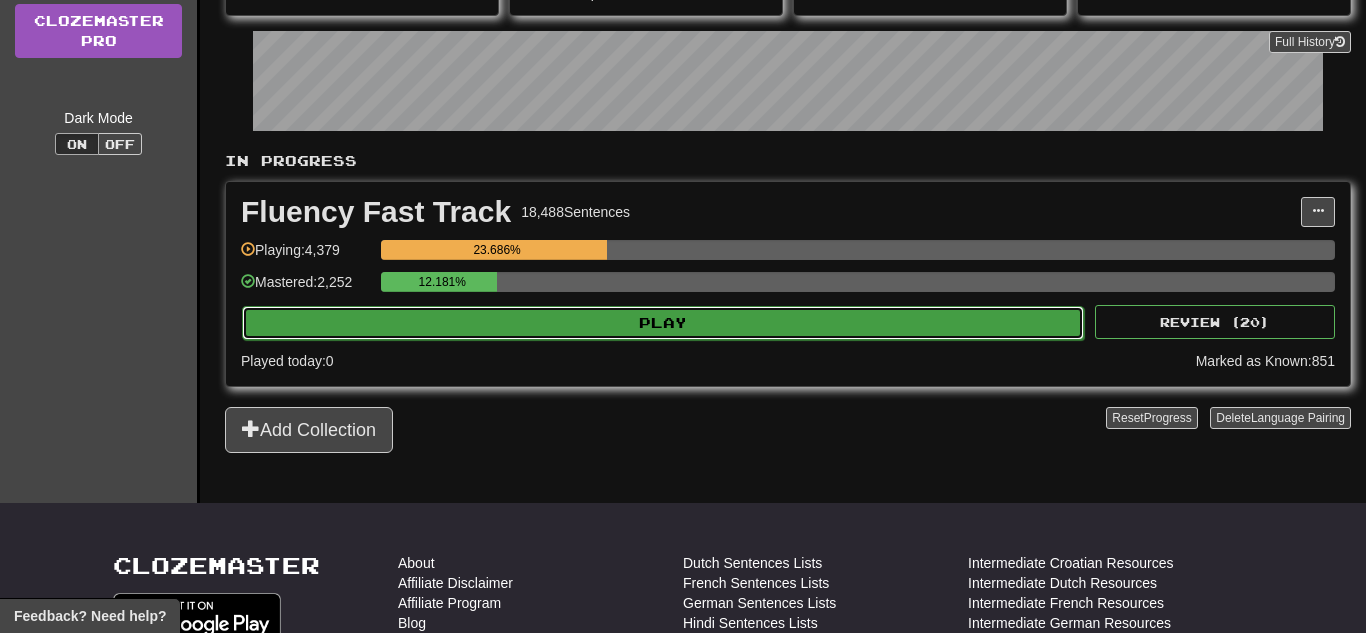 click on "Play" at bounding box center [663, 323] 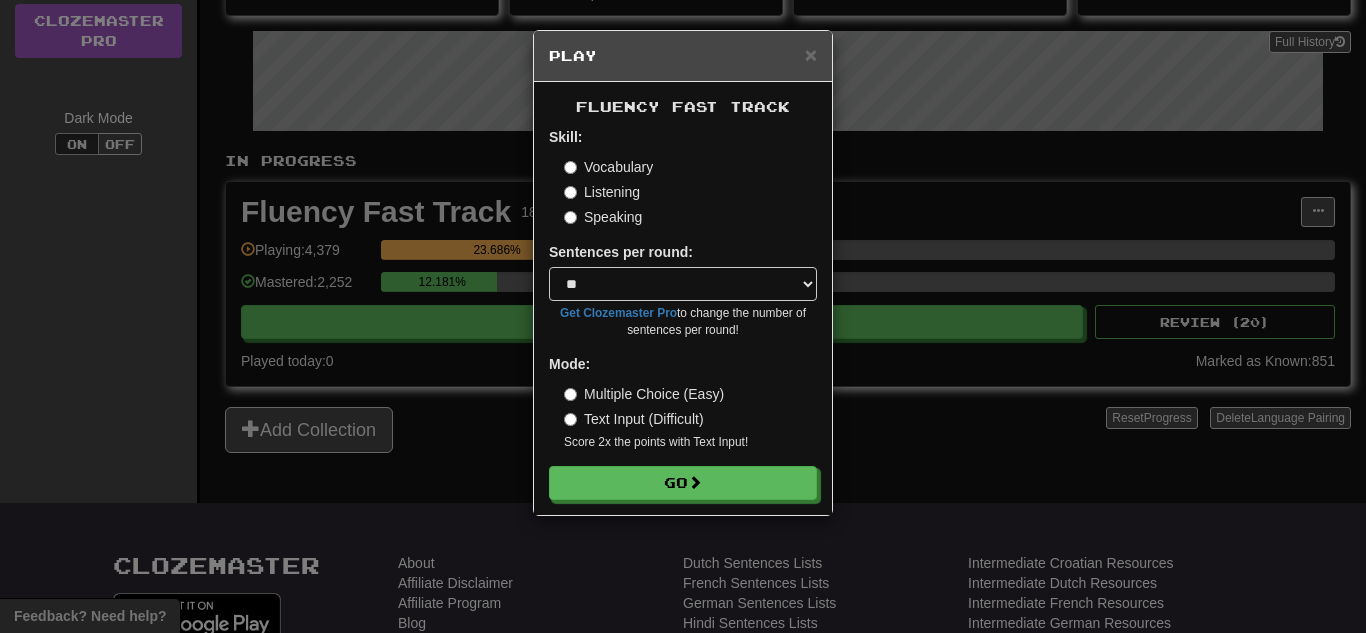 click on "Fluency Fast Track Skill: Vocabulary Listening Speaking Sentences per round: * ** ** ** ** ** *** ******** Get Clozemaster Pro  to change the number of sentences per round! Mode: Multiple Choice (Easy) Text Input (Difficult) Score 2x the points with Text Input ! Go" at bounding box center [683, 298] 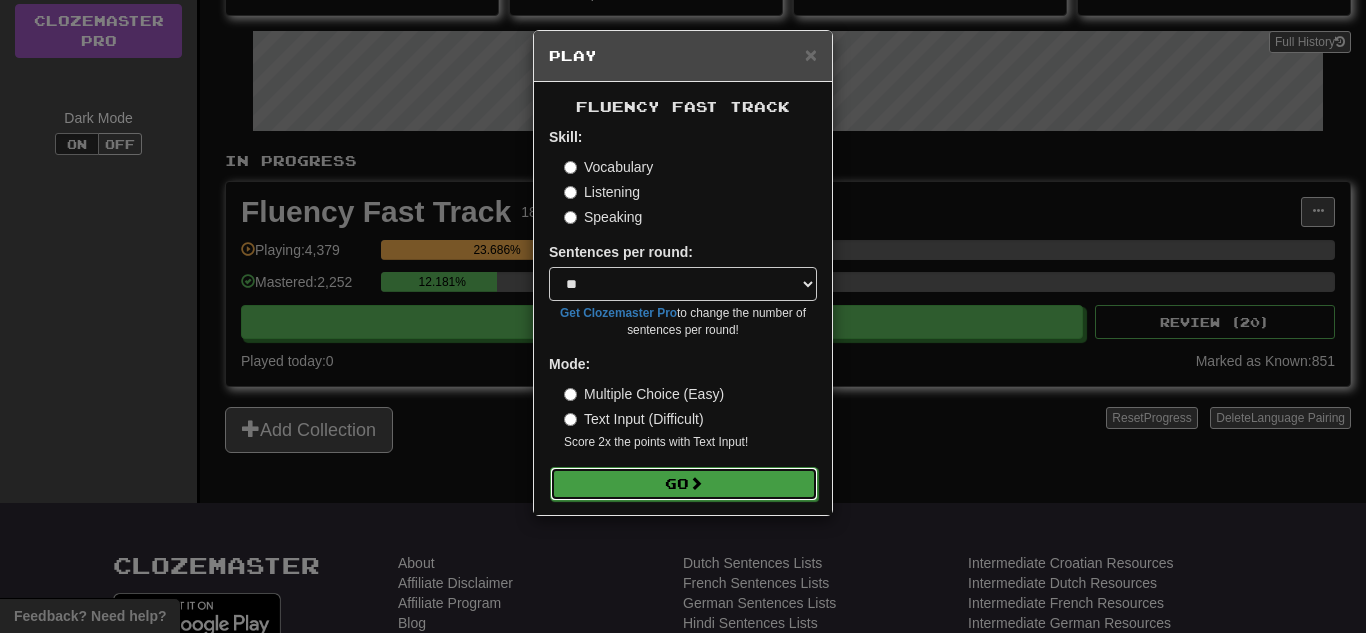 click on "Go" at bounding box center (684, 484) 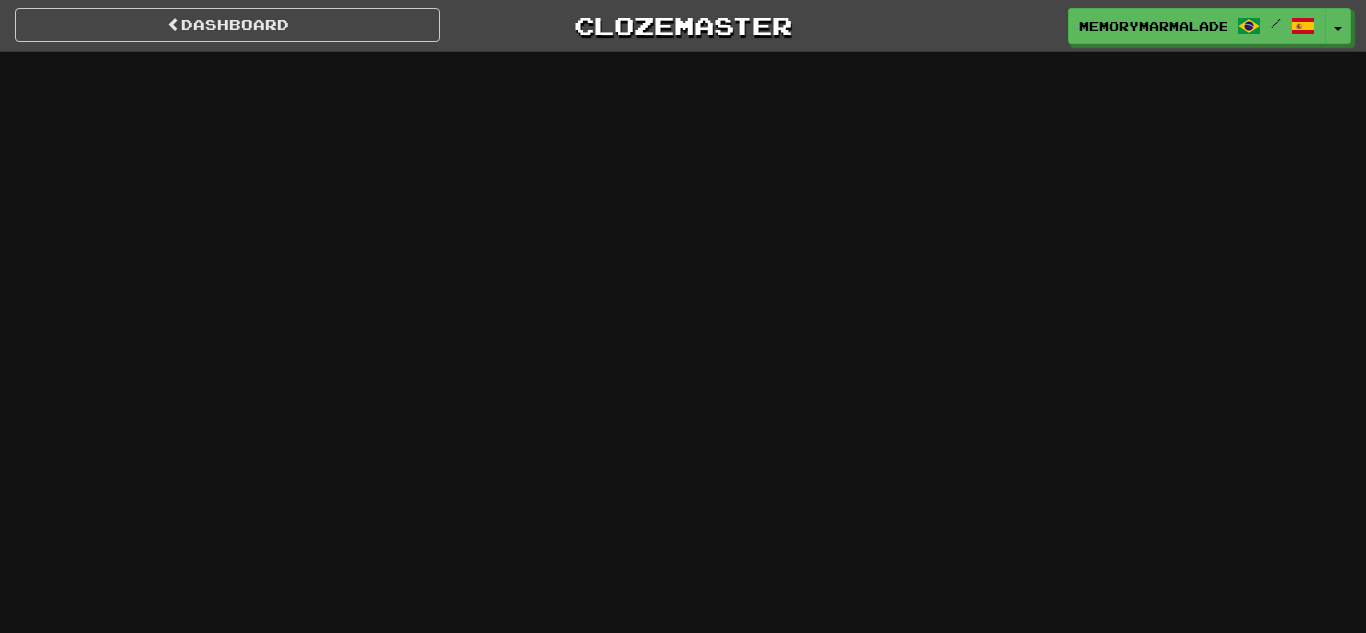 scroll, scrollTop: 0, scrollLeft: 0, axis: both 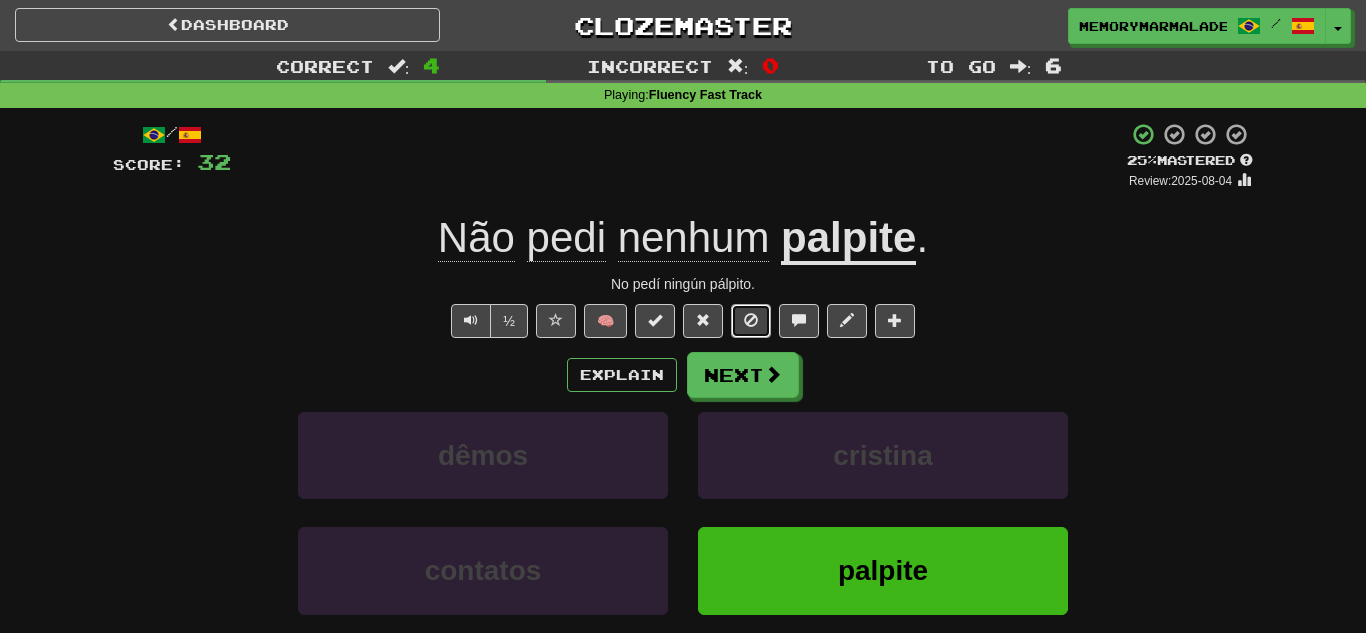 click at bounding box center [751, 321] 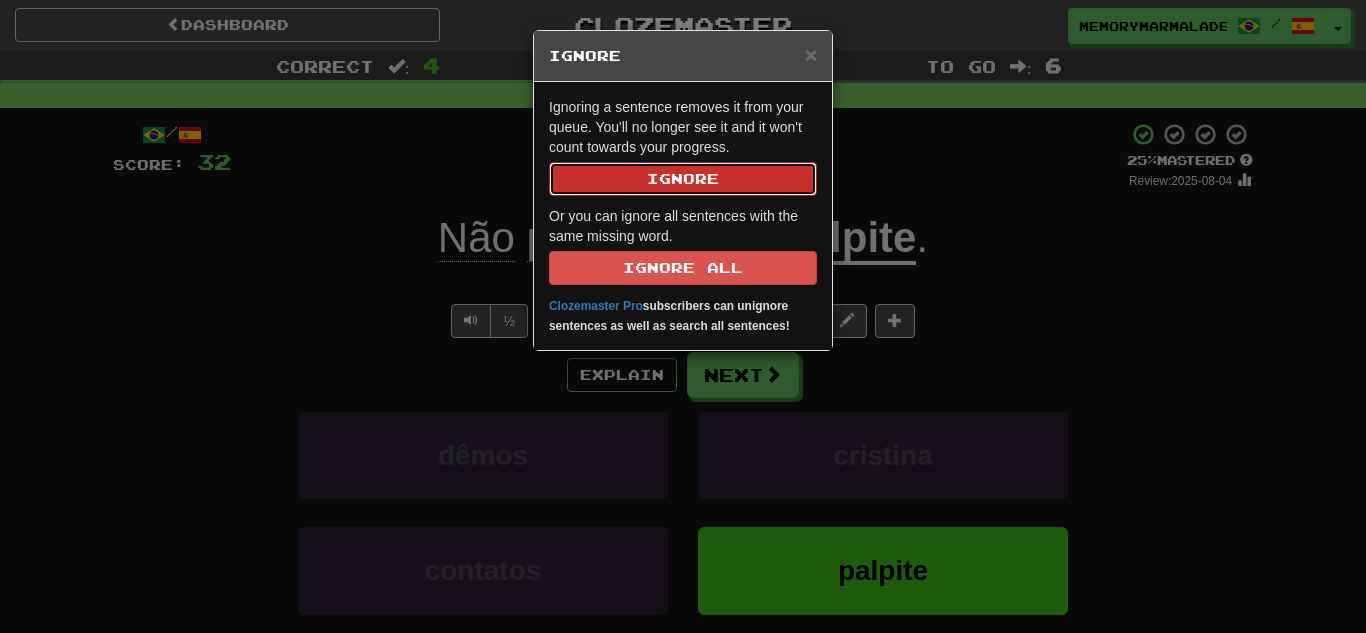 click on "Ignore" at bounding box center [683, 179] 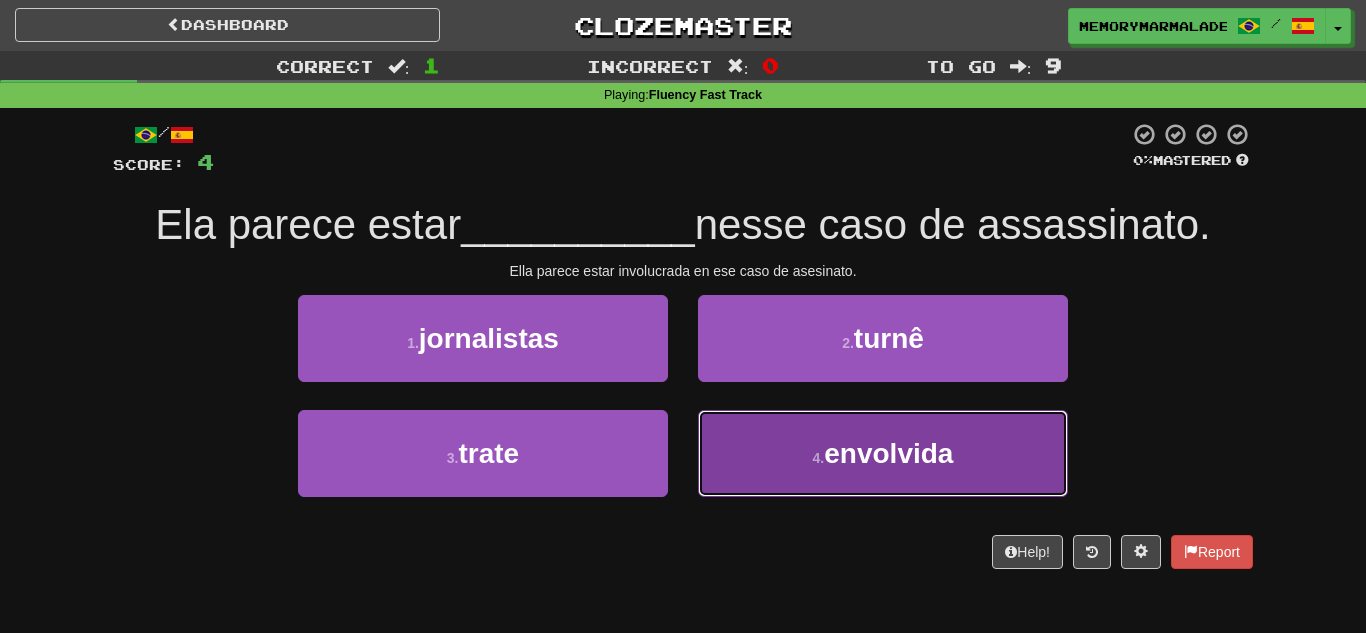 click on "4 .  envolvida" at bounding box center (883, 453) 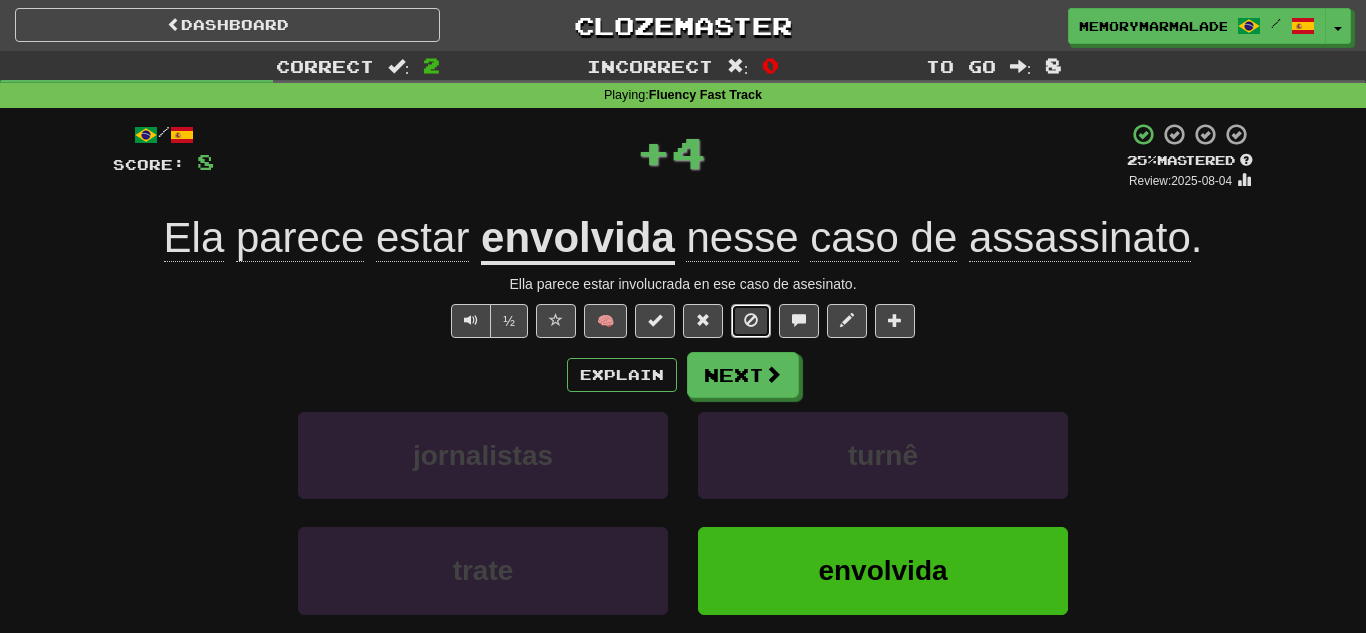 click at bounding box center (751, 321) 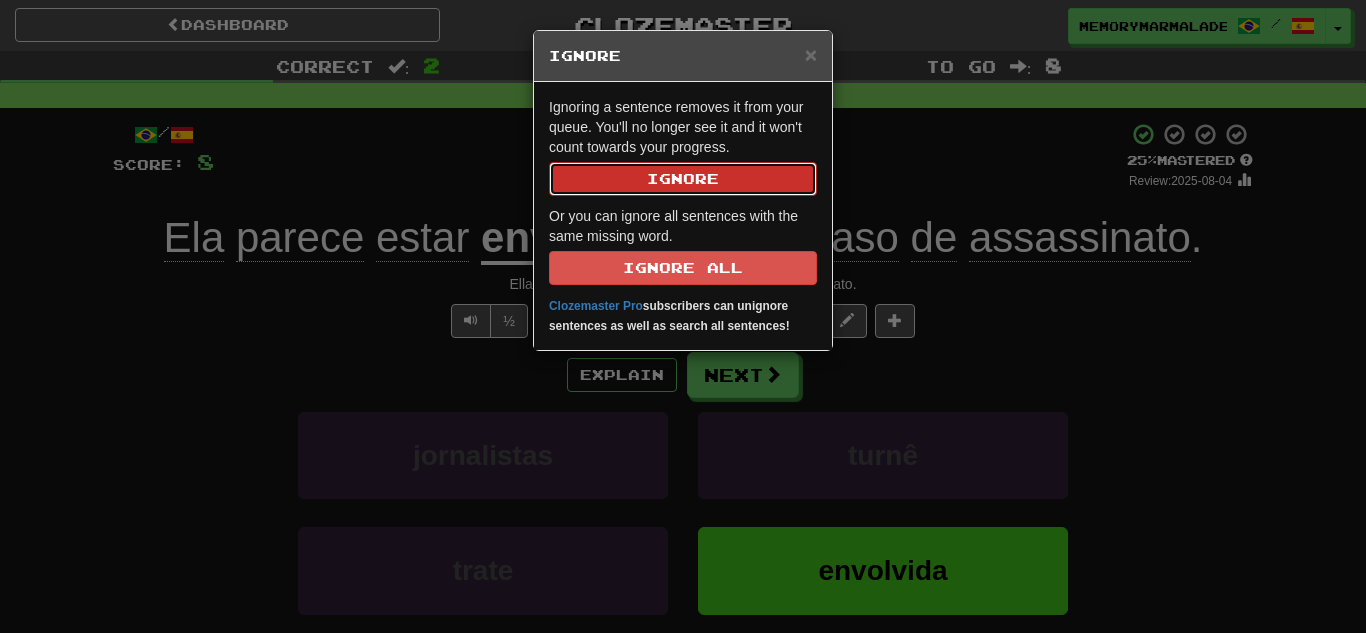 click on "Ignore" at bounding box center [683, 179] 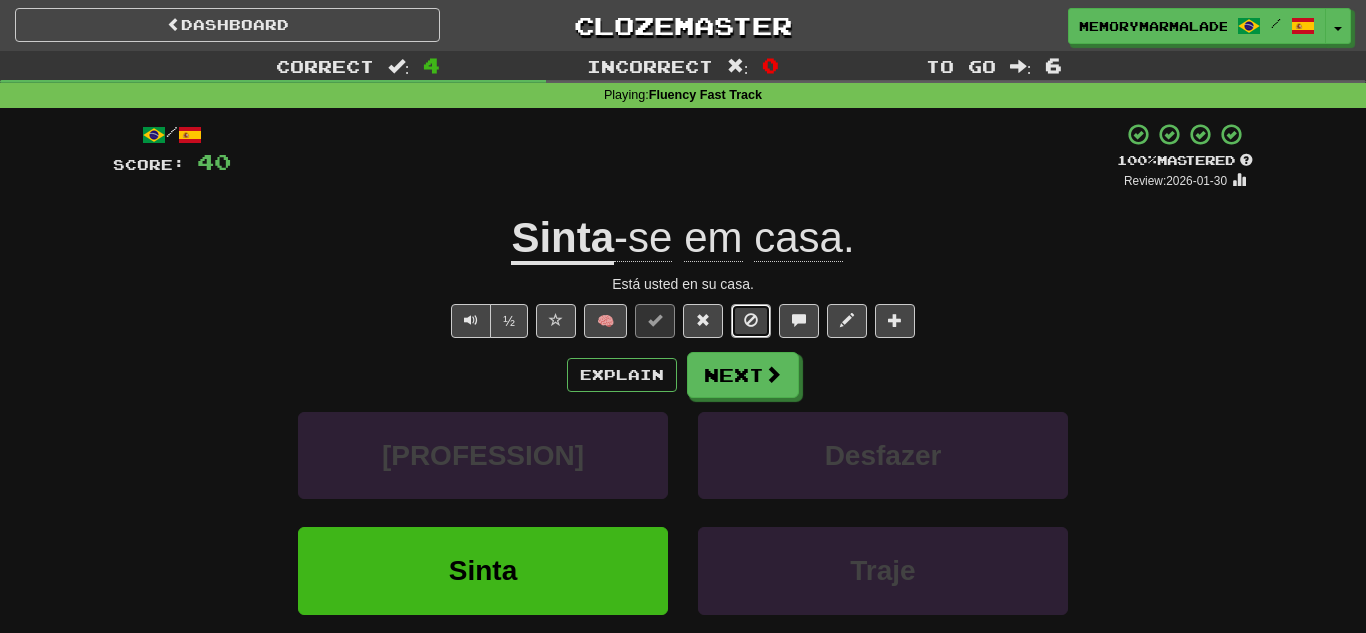 click at bounding box center [751, 320] 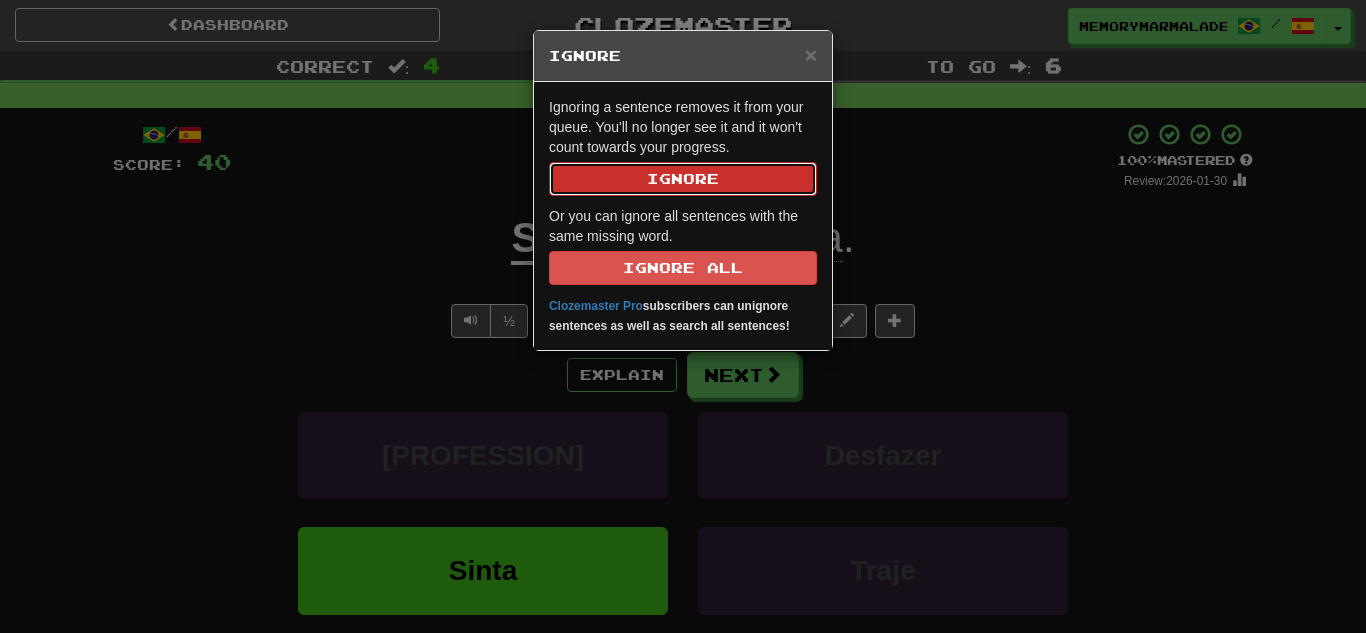click on "Ignore" at bounding box center [683, 179] 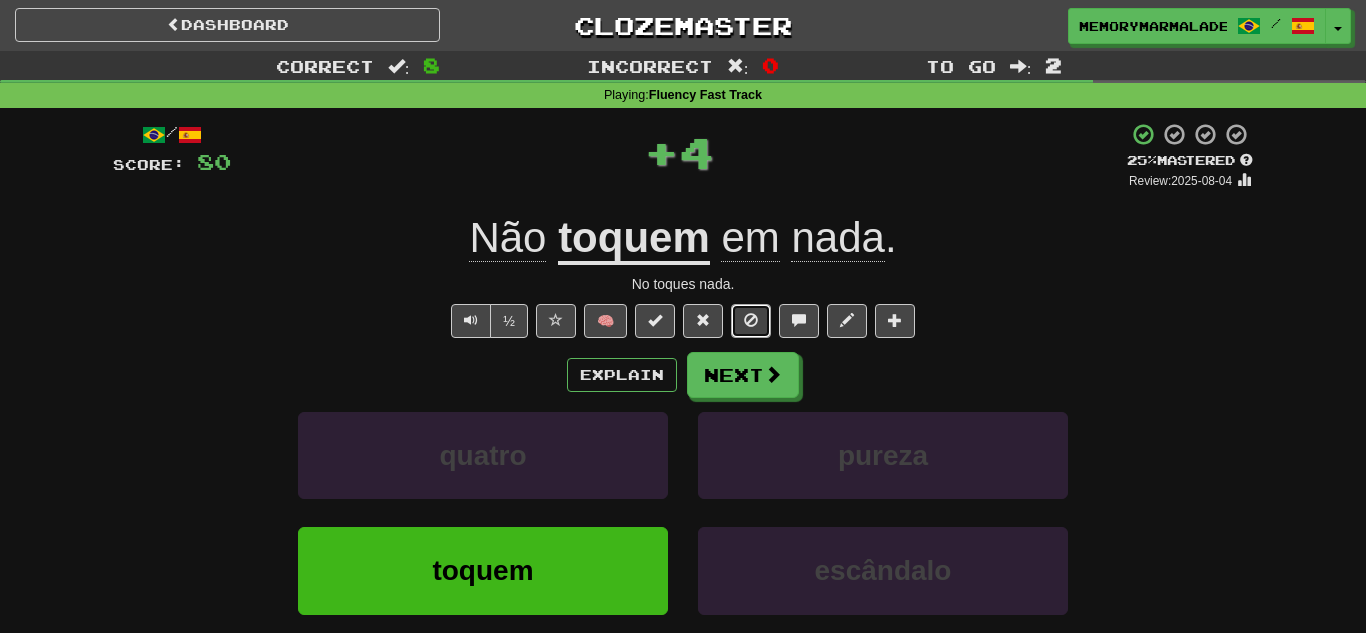 click at bounding box center (751, 321) 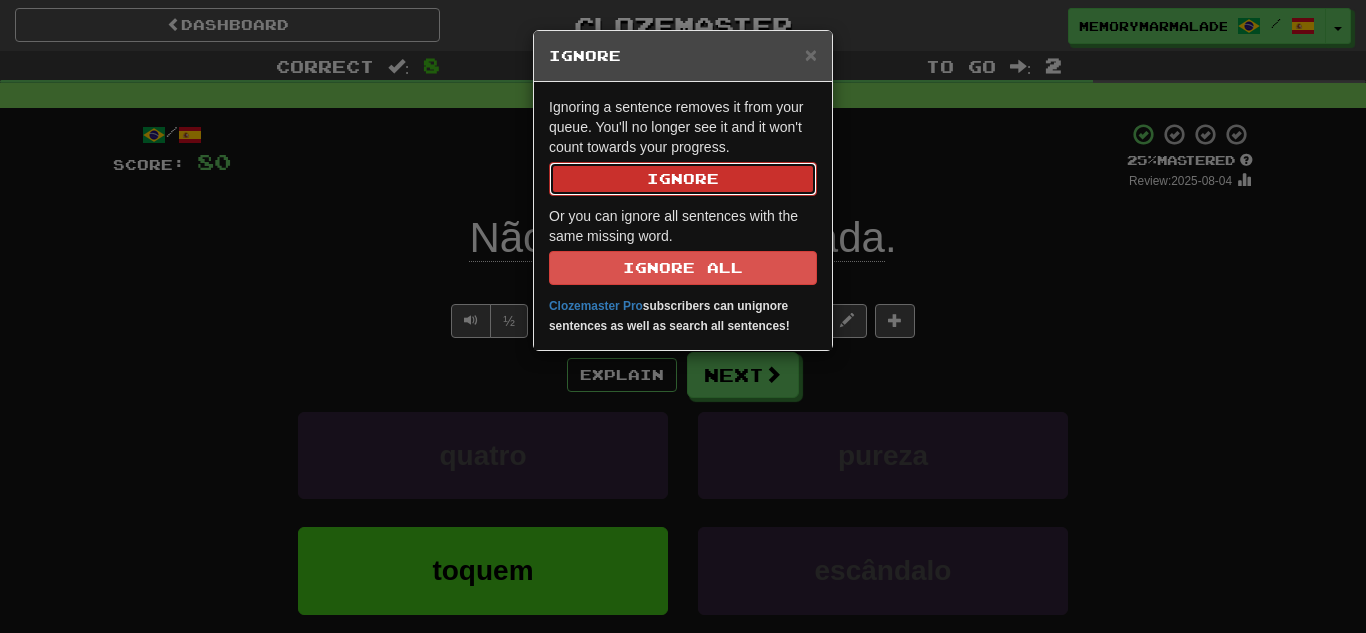click on "Ignore" at bounding box center [683, 179] 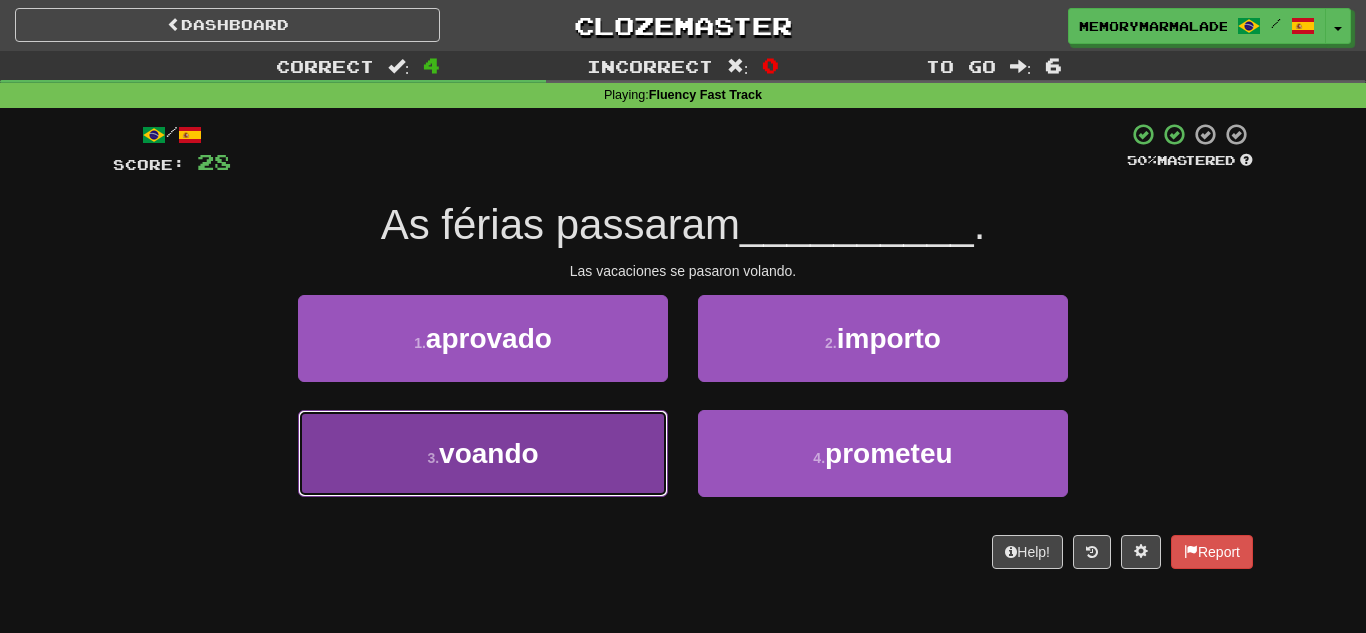 click on "3 .  voando" at bounding box center (483, 453) 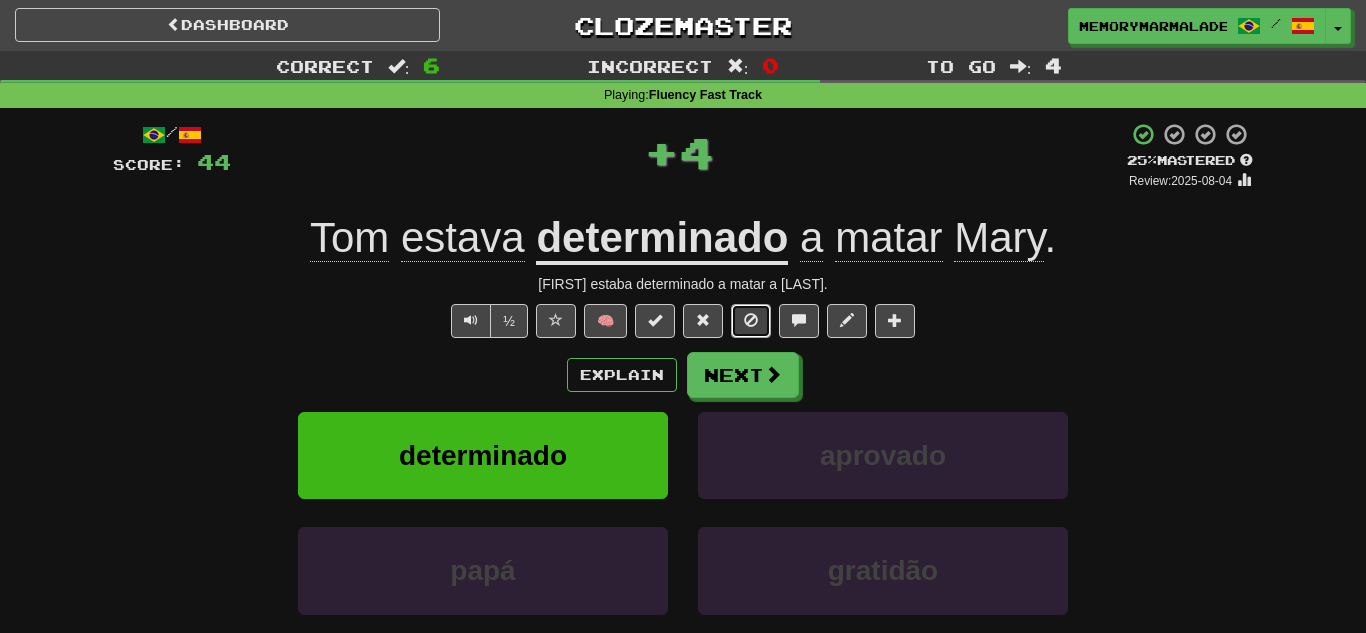 click at bounding box center (751, 321) 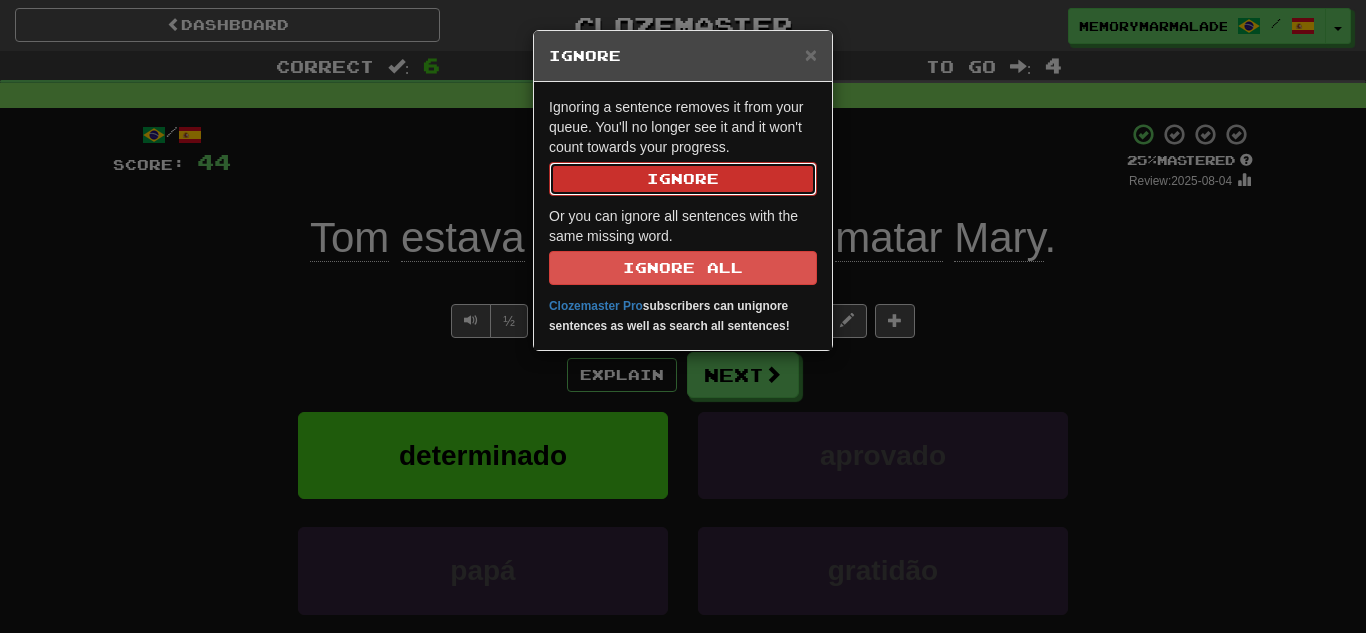 click on "Ignore" at bounding box center (683, 179) 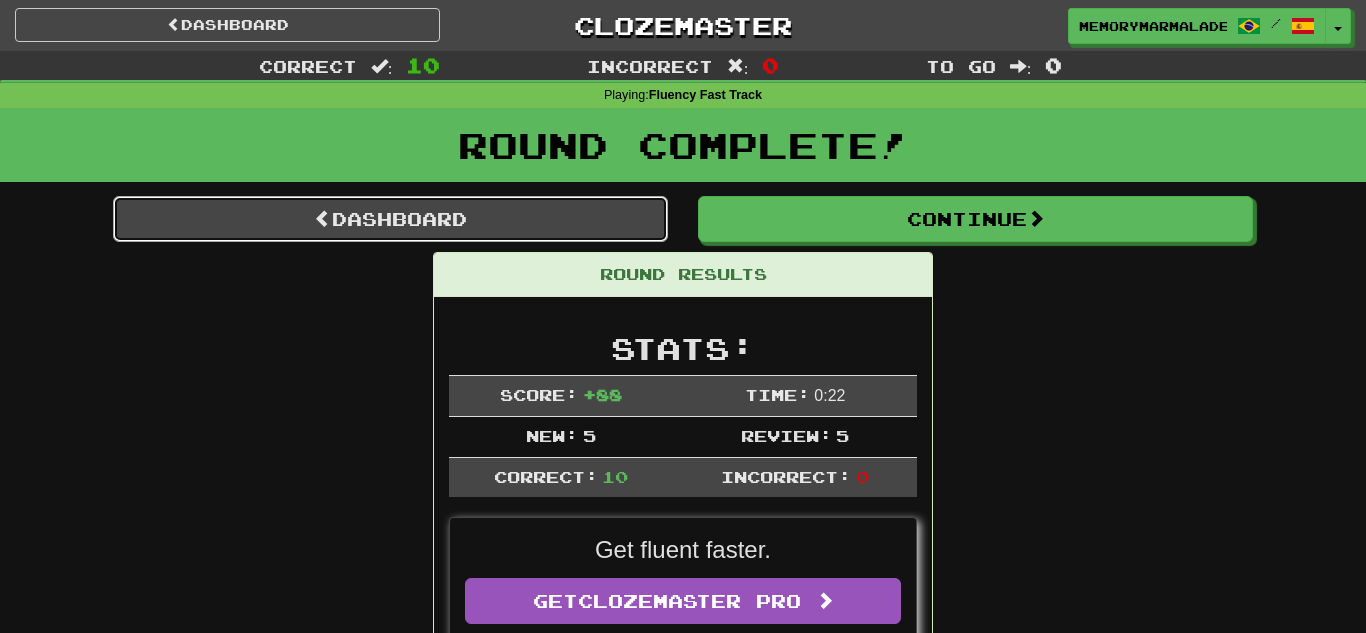 click on "Dashboard" at bounding box center (390, 219) 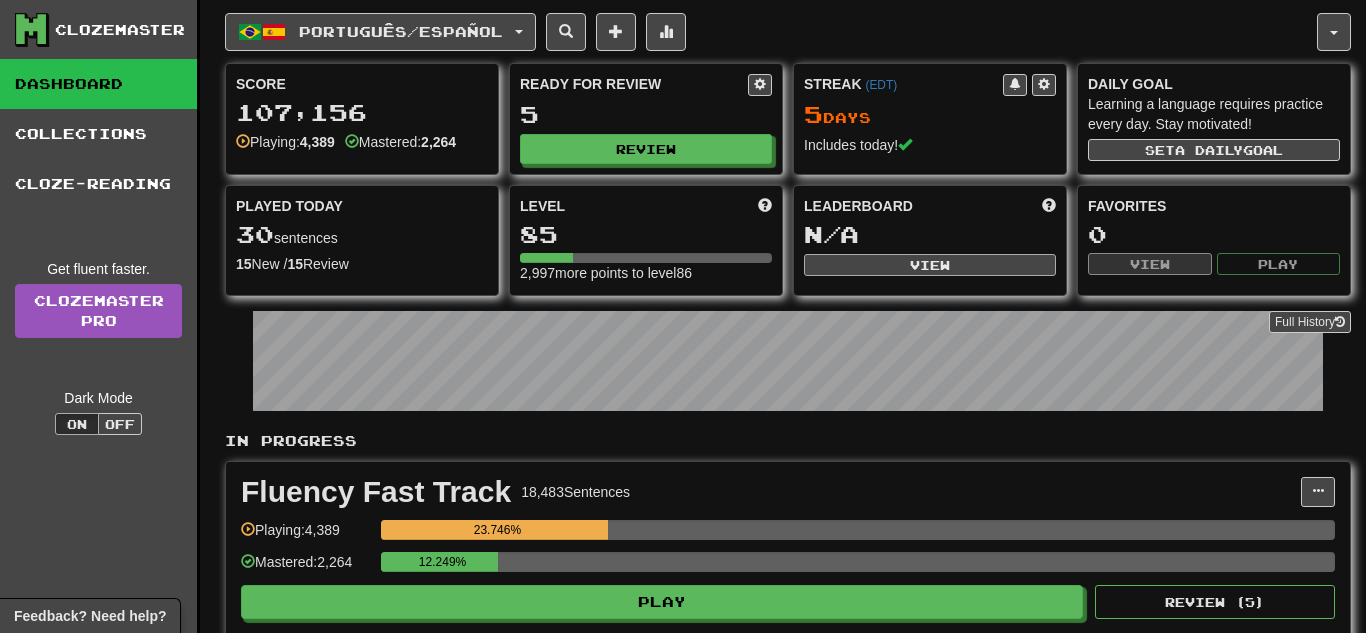scroll, scrollTop: 0, scrollLeft: 0, axis: both 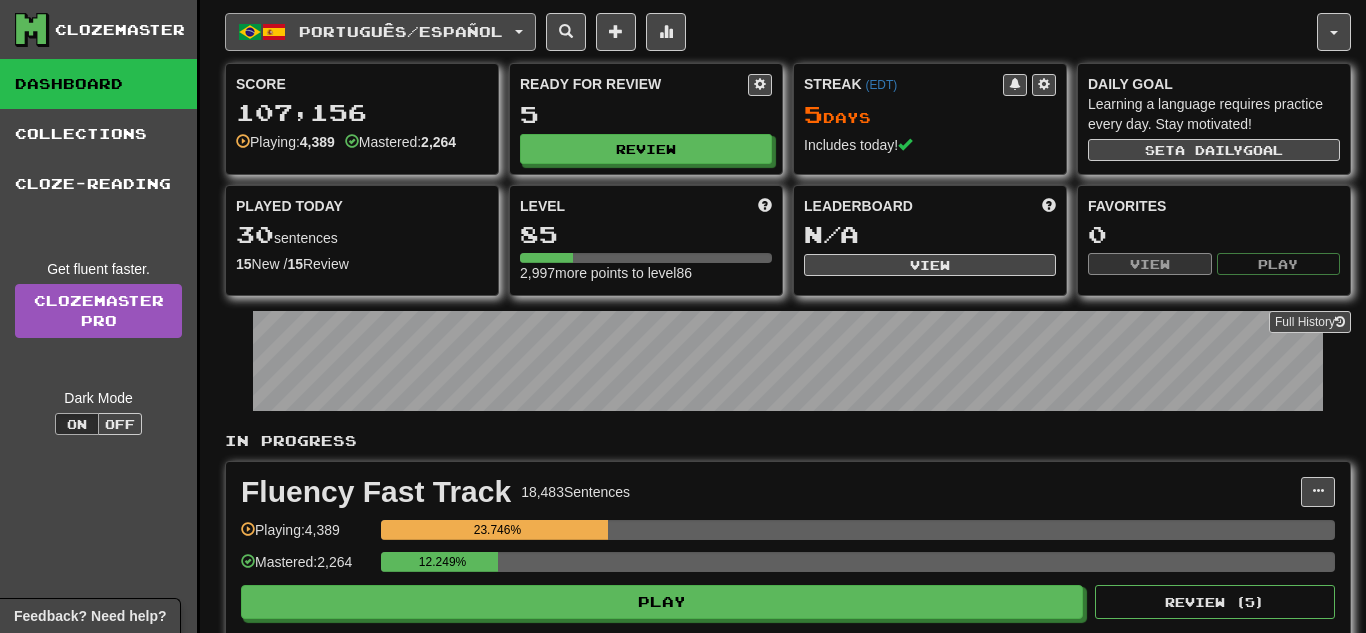 click on "Português  /  Español" at bounding box center [380, 32] 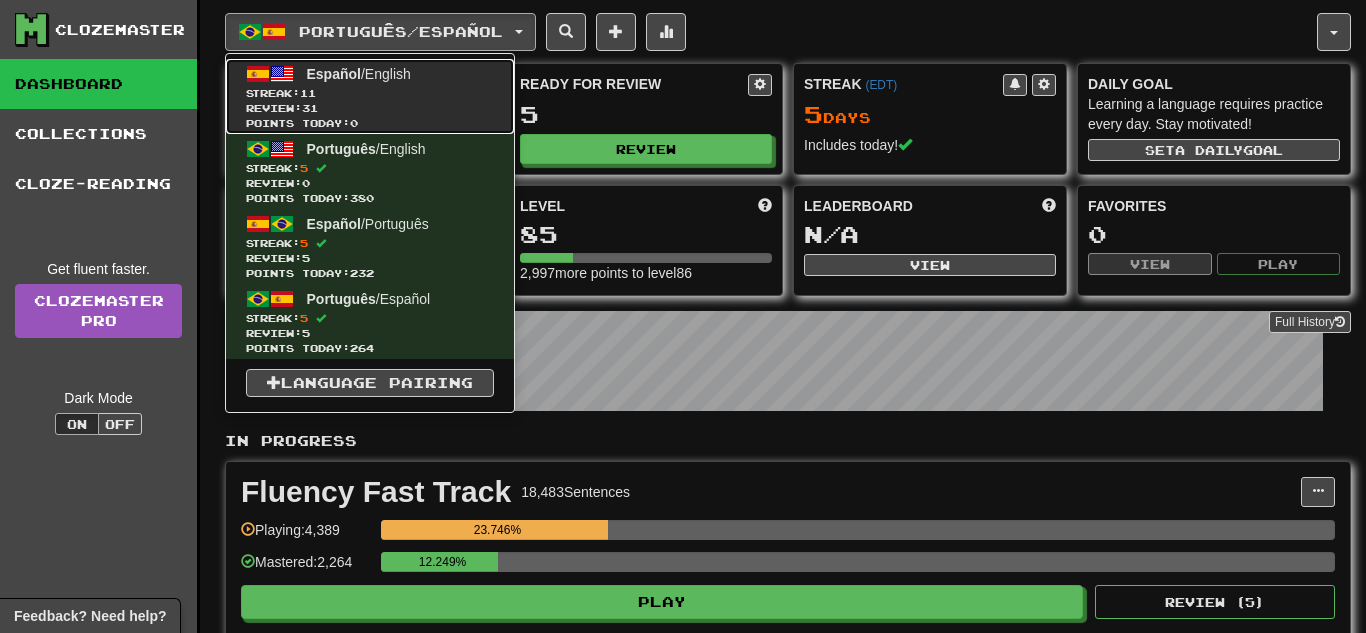 click on "Streak:  11" at bounding box center [370, 93] 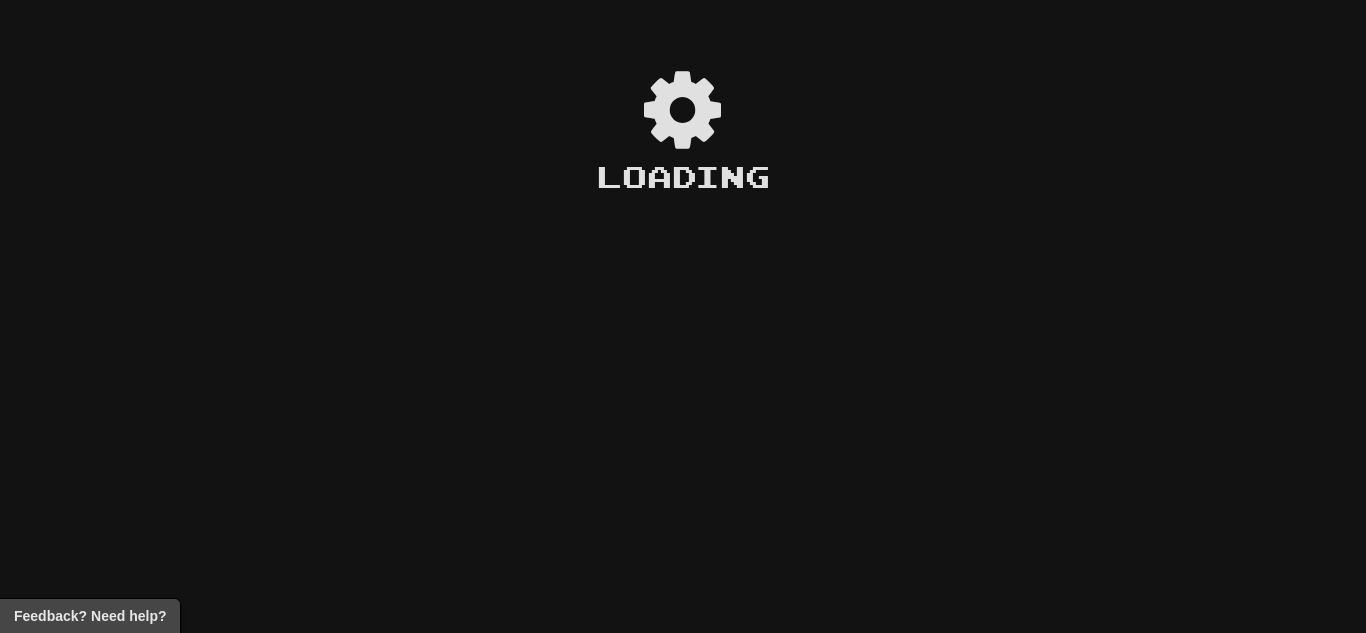 scroll, scrollTop: 0, scrollLeft: 0, axis: both 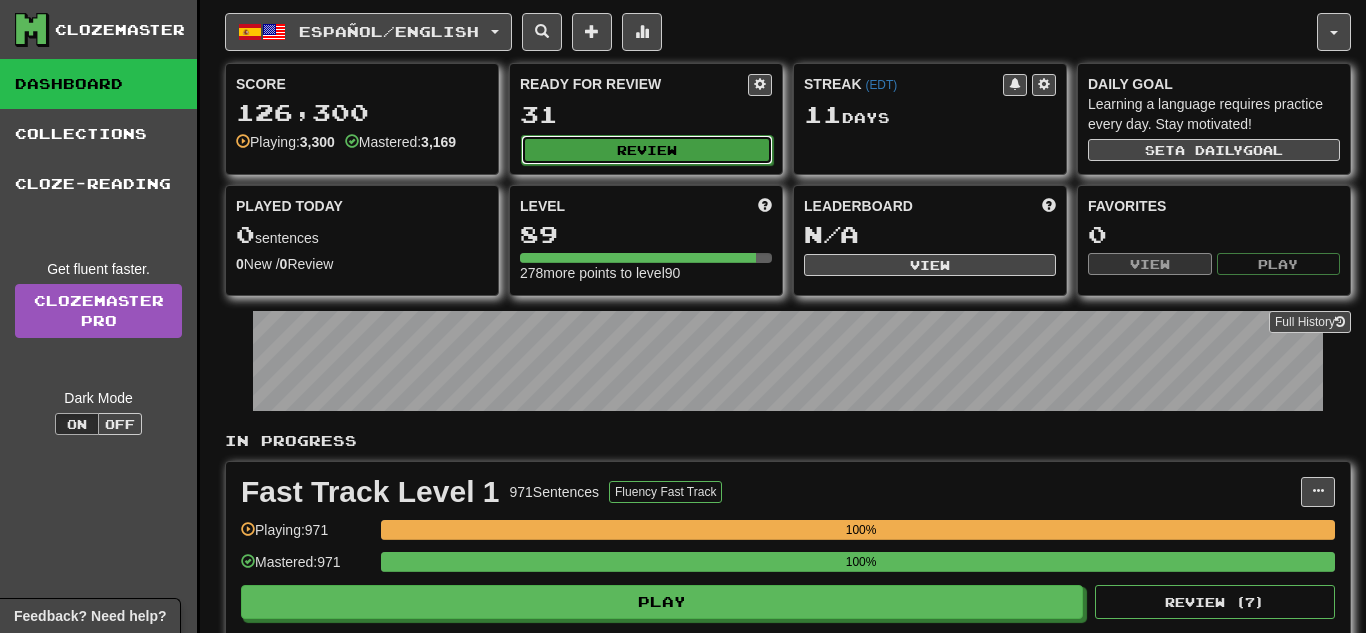 click on "Review" at bounding box center (647, 150) 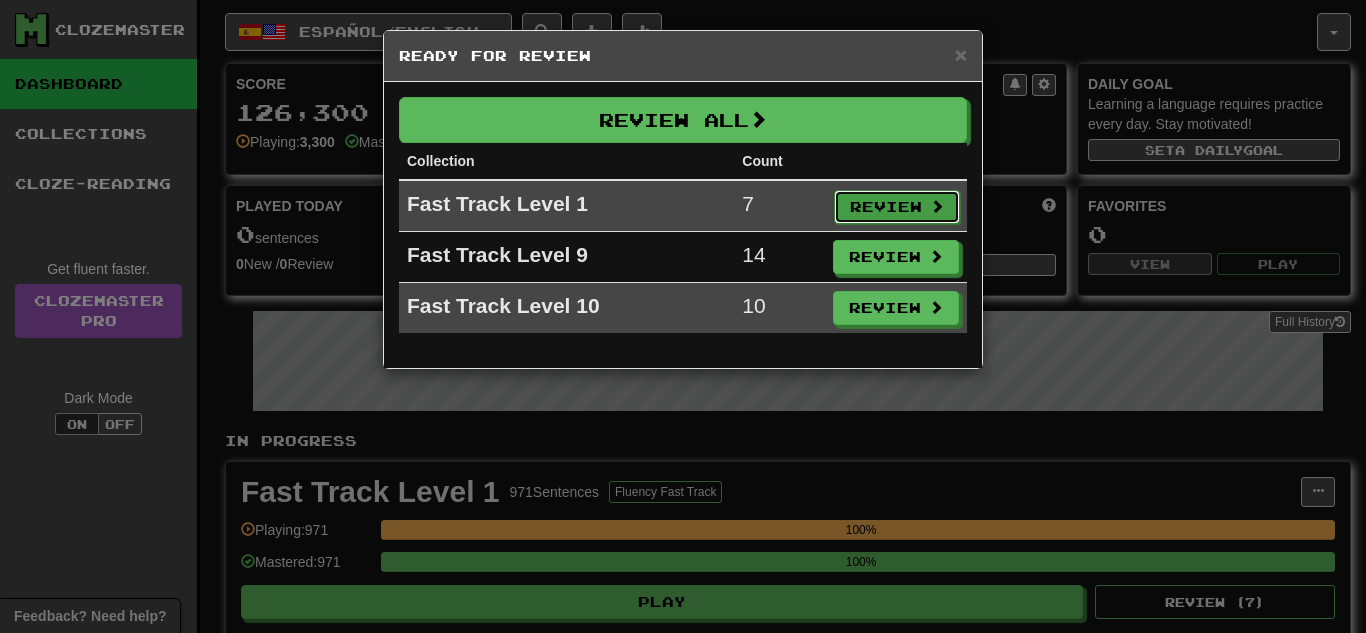 click at bounding box center (937, 206) 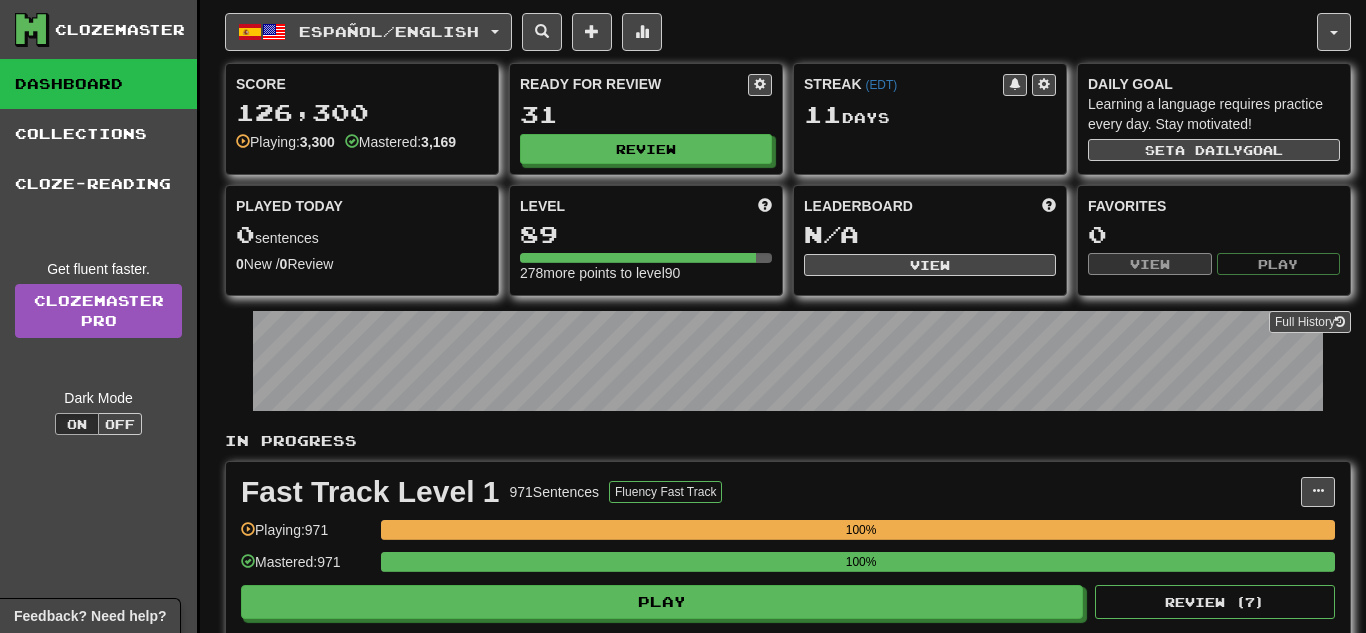 select on "**" 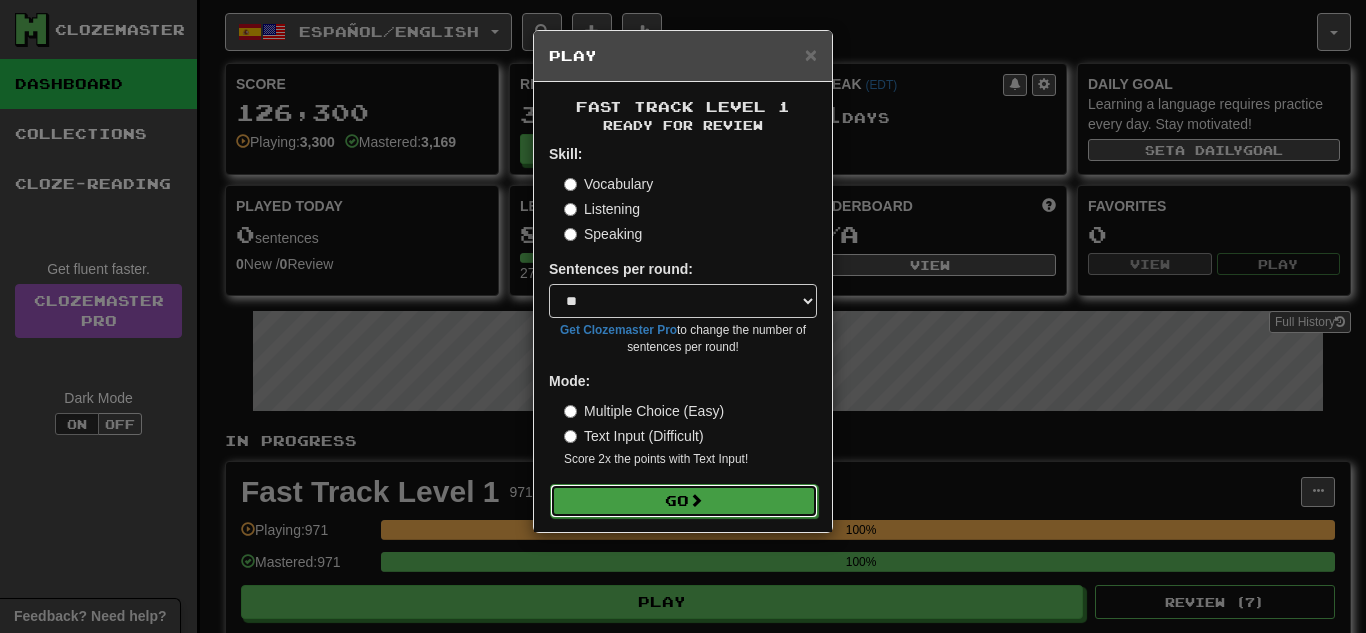 click on "Go" at bounding box center [684, 501] 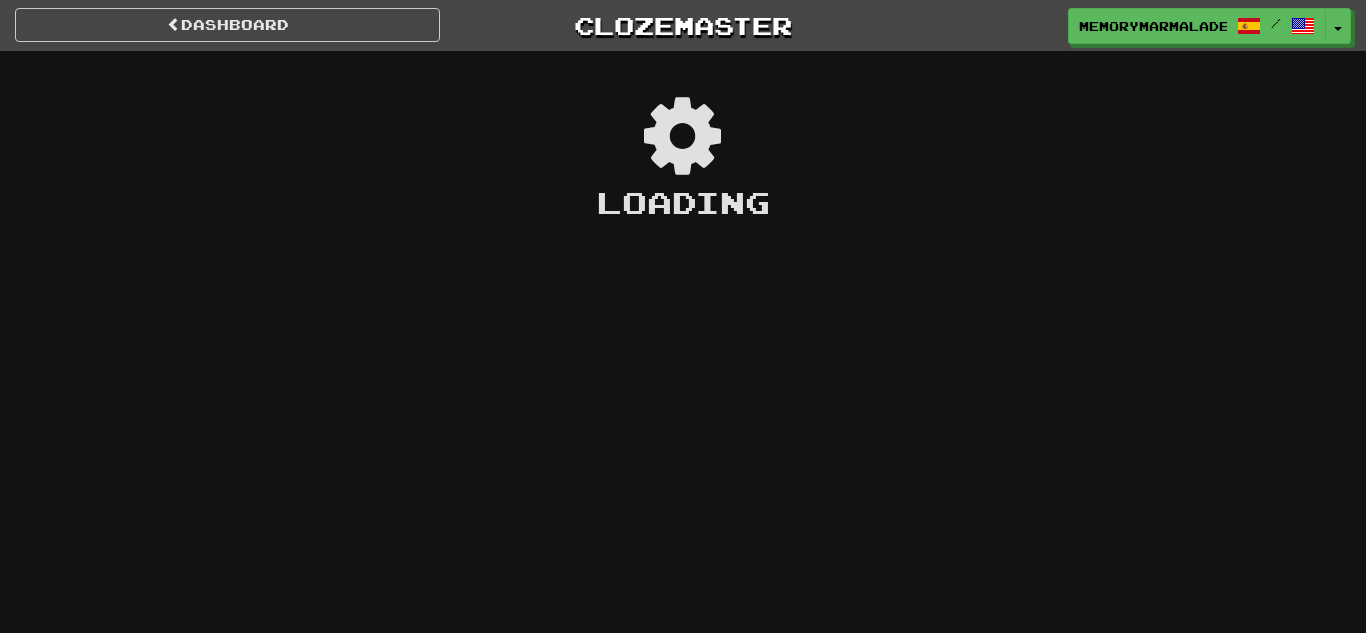 scroll, scrollTop: 0, scrollLeft: 0, axis: both 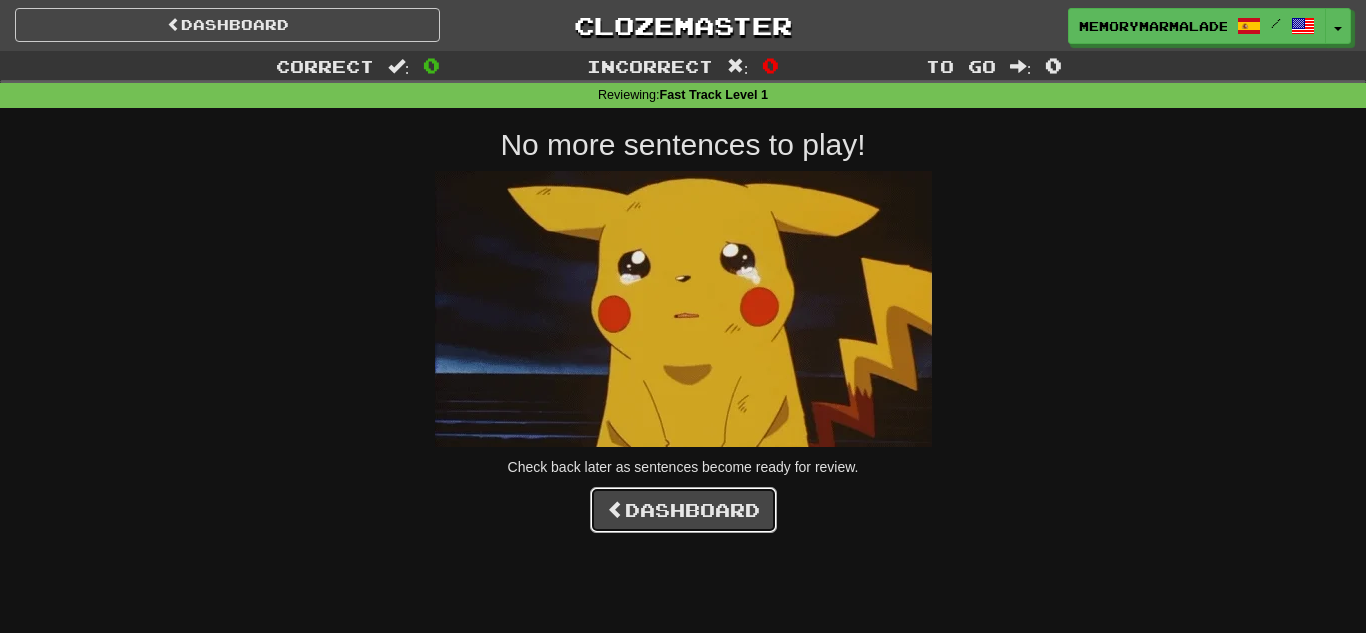 click on "Dashboard" at bounding box center (683, 510) 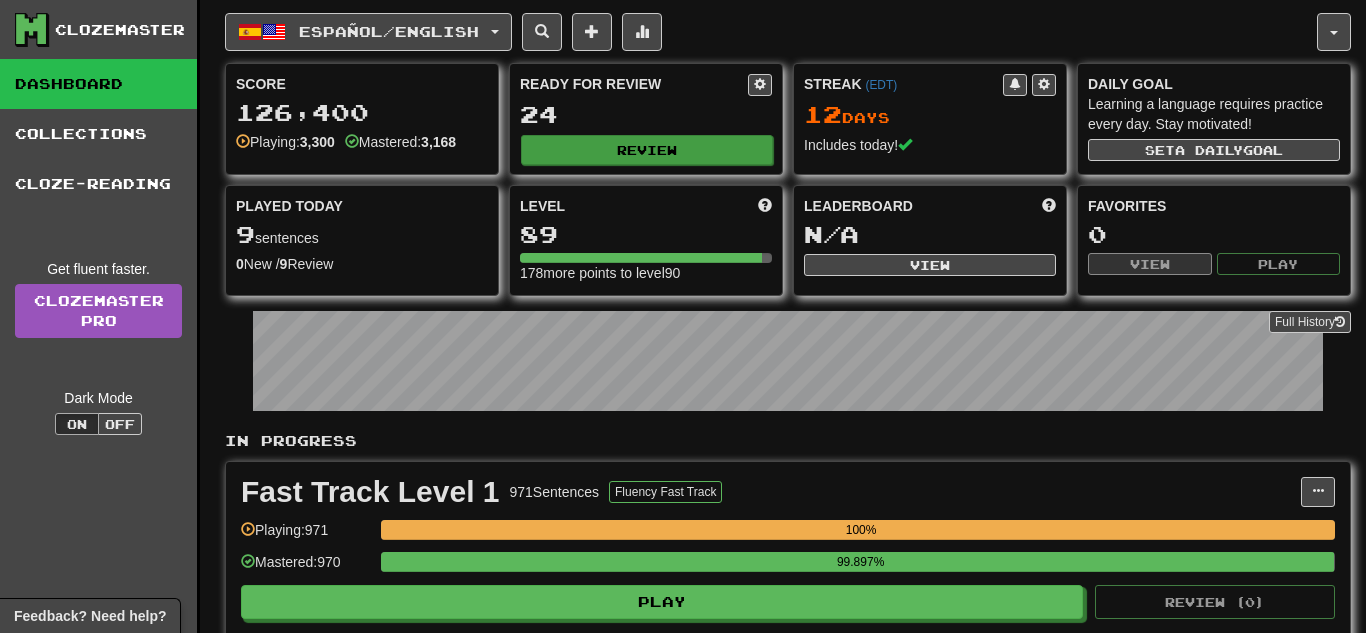 scroll, scrollTop: 0, scrollLeft: 0, axis: both 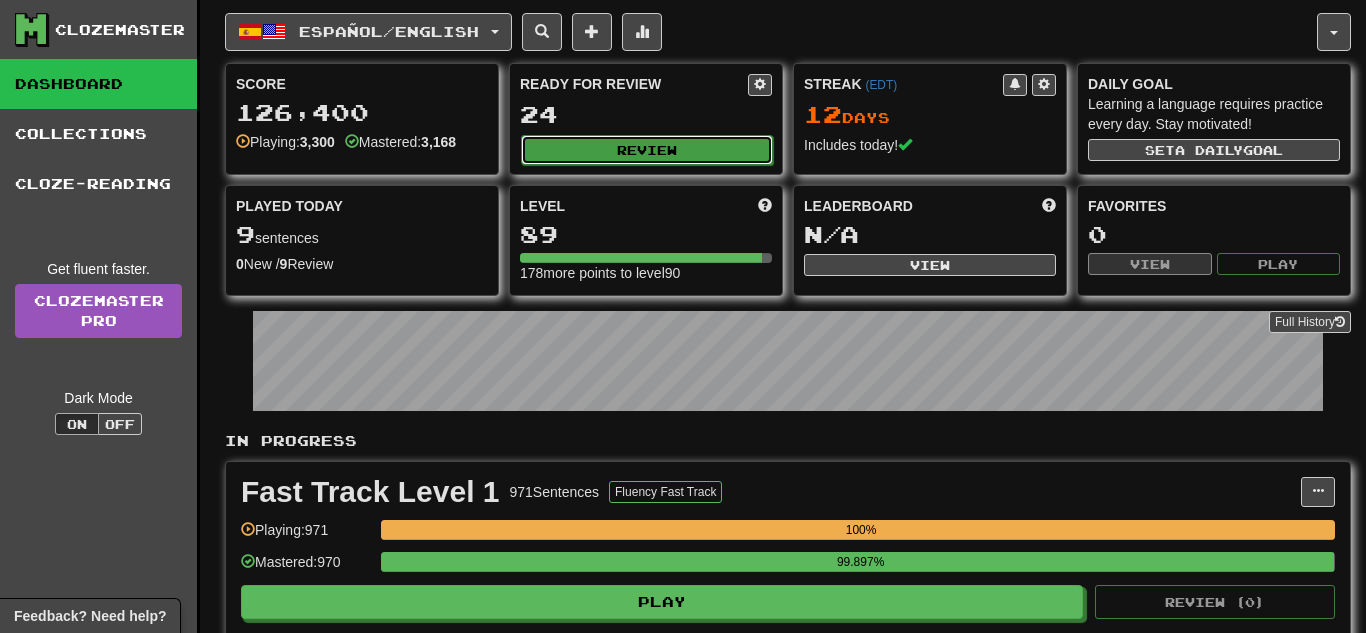 click on "Review" at bounding box center (647, 150) 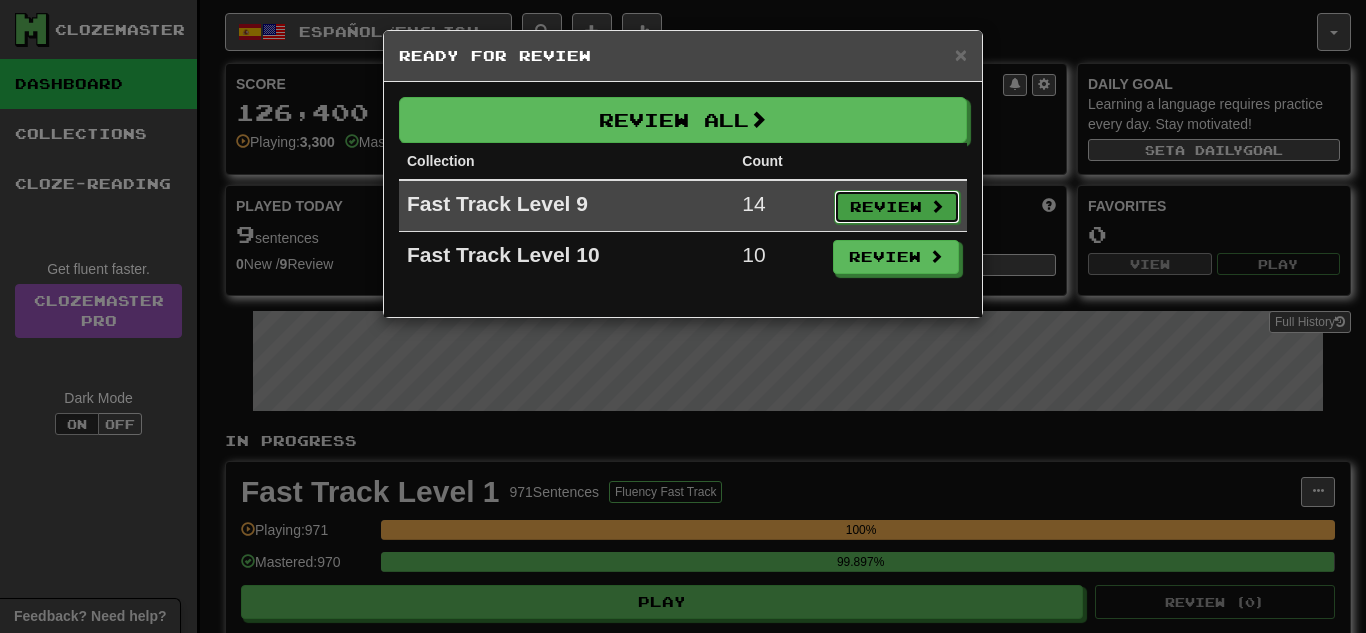 click on "Review" at bounding box center (897, 207) 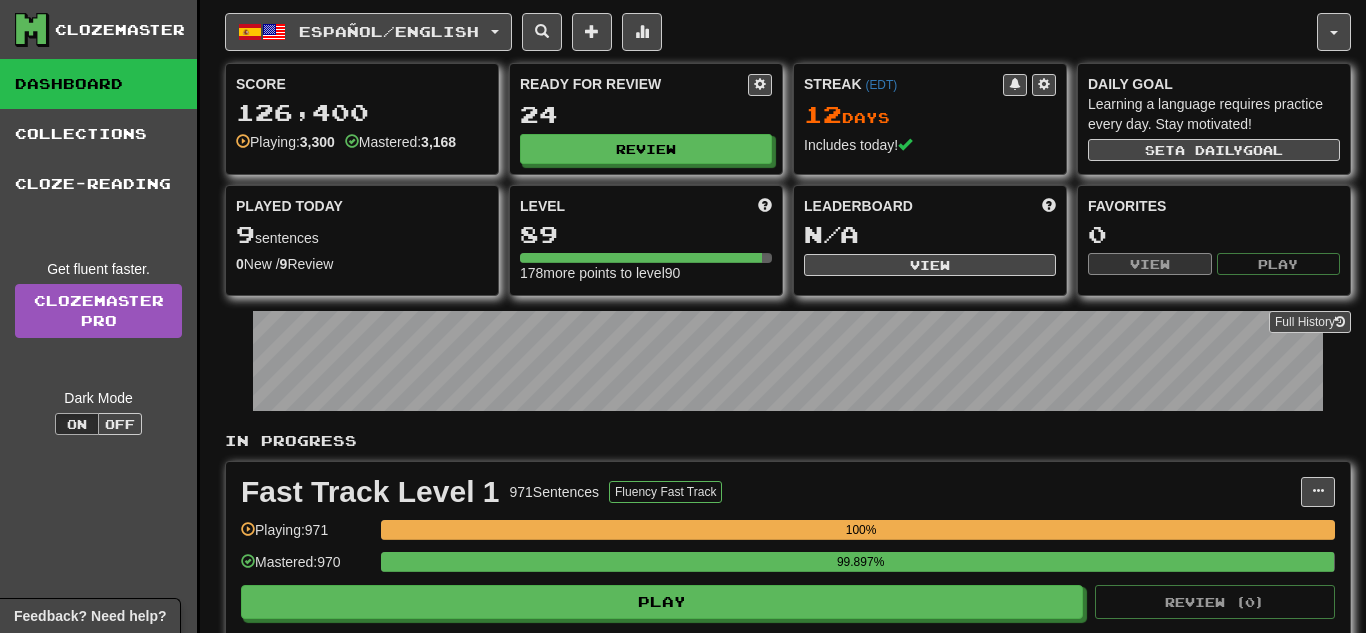 select on "**" 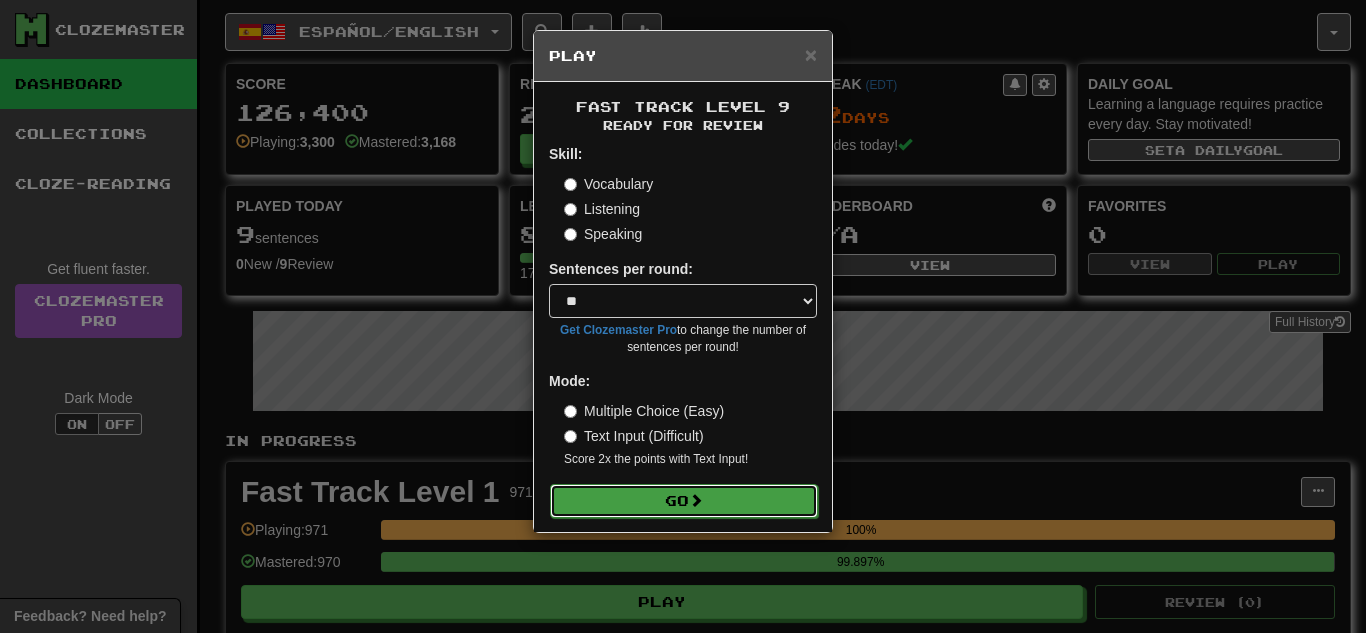 click on "Go" at bounding box center [684, 501] 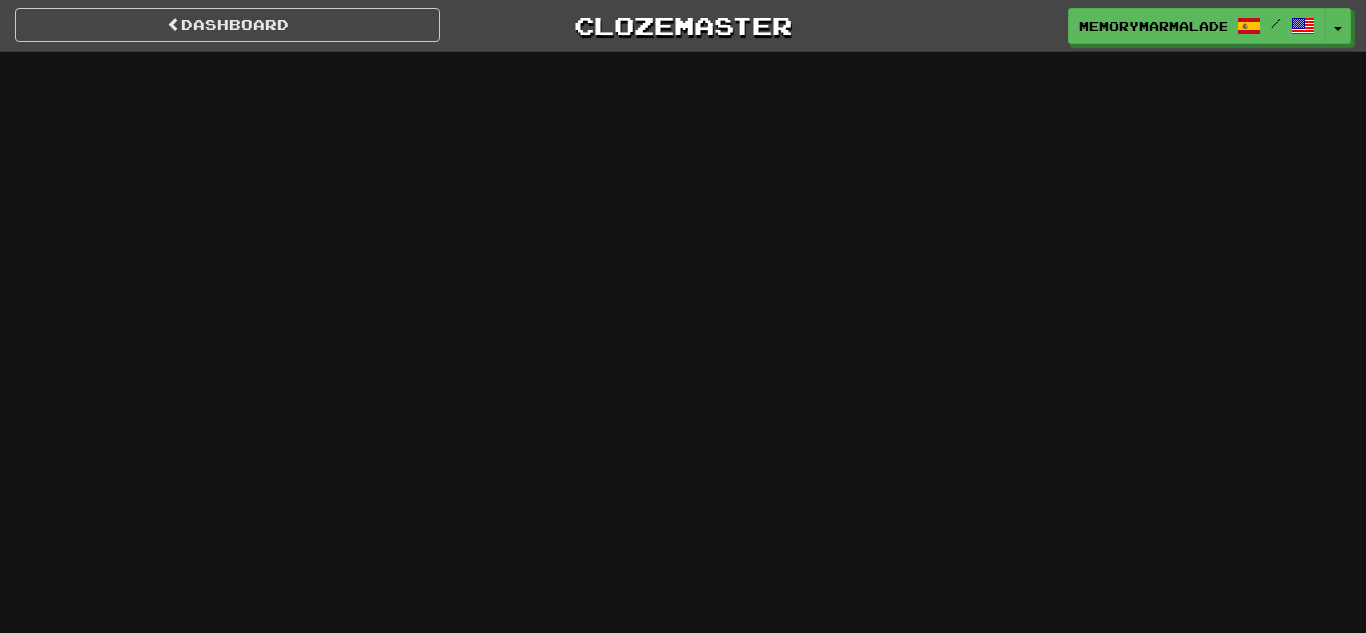scroll, scrollTop: 0, scrollLeft: 0, axis: both 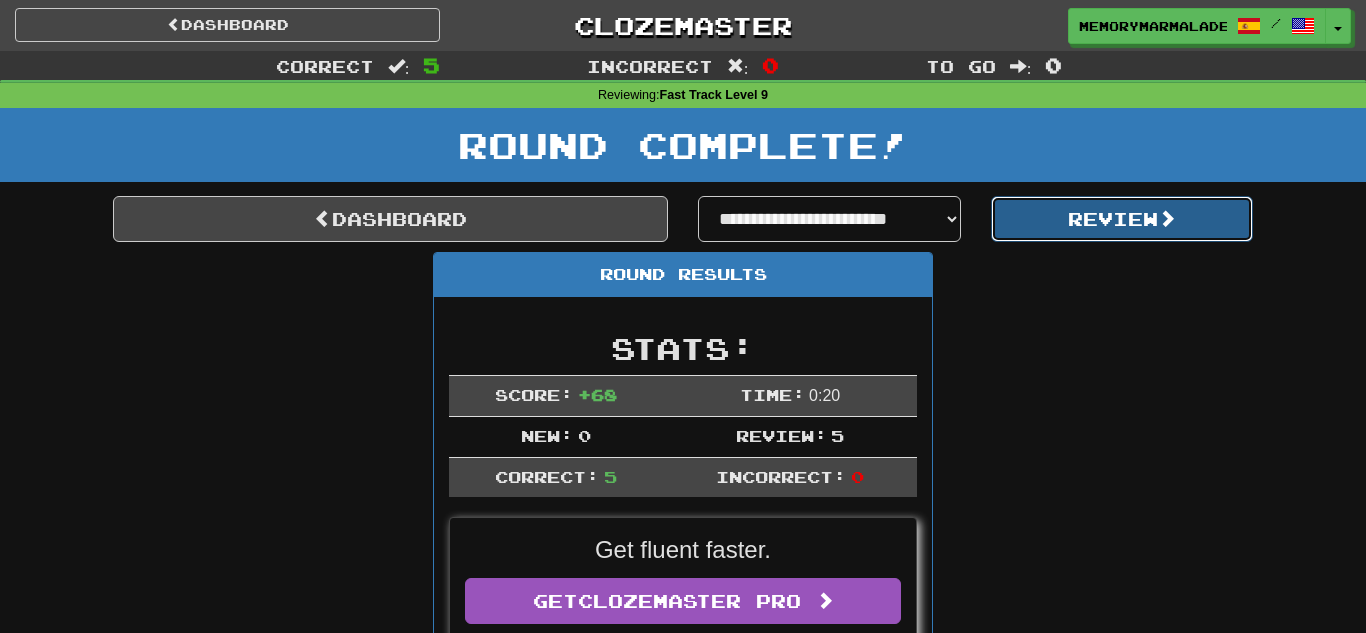 click on "Review" at bounding box center [1122, 219] 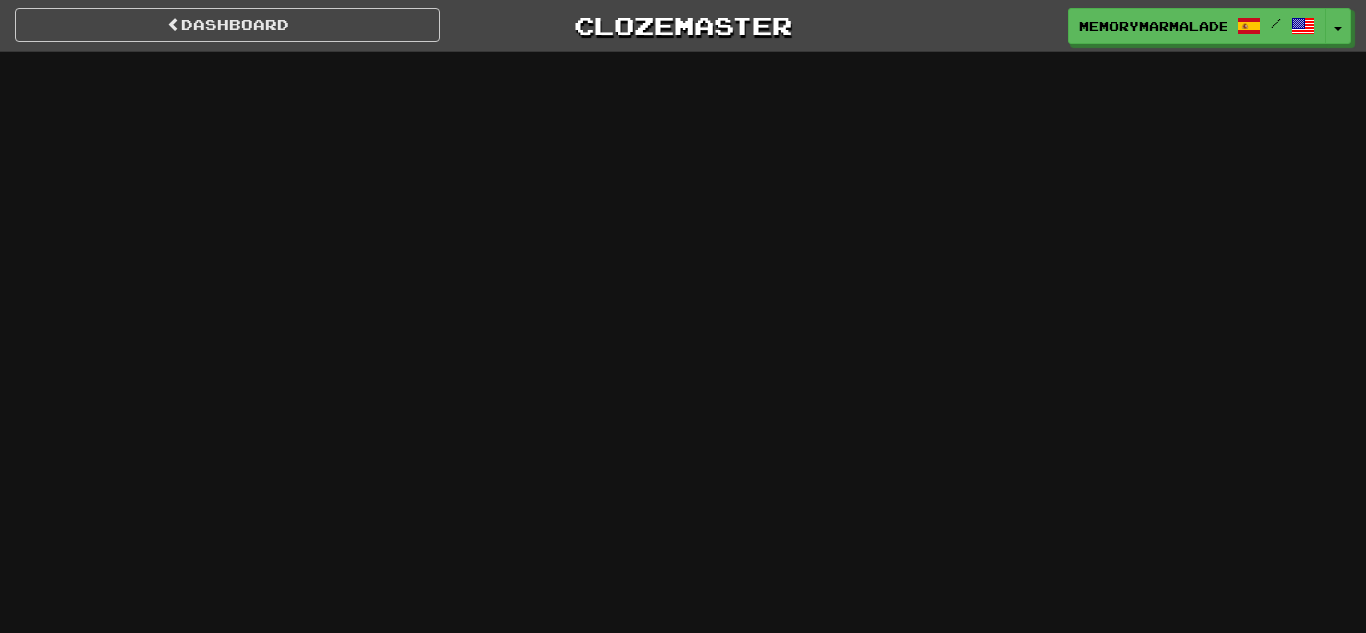 scroll, scrollTop: 0, scrollLeft: 0, axis: both 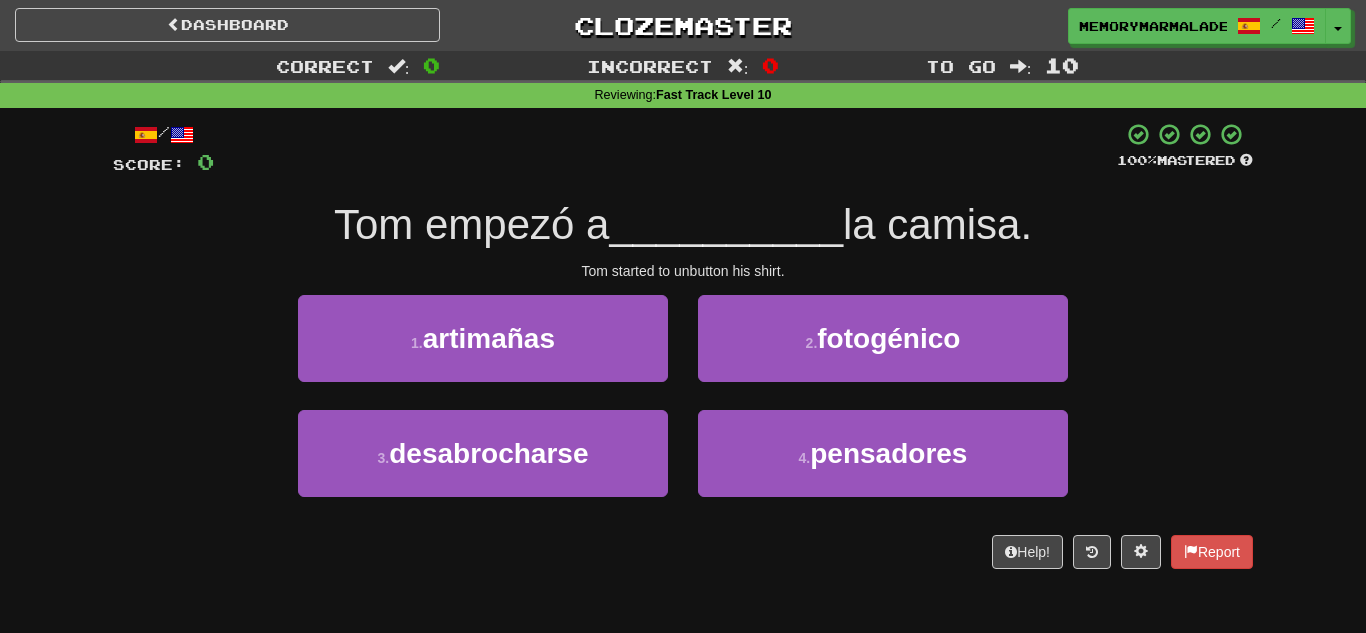 click on "/ Score: 0 100 % Mastered [FIRST] started to __________ the shirt. [FIRST] started to unbutton his shirt. 1 . artimañas 2 . fotogénico 3 . desabrocharse 4 . pensadores Help! Report" at bounding box center (683, 352) 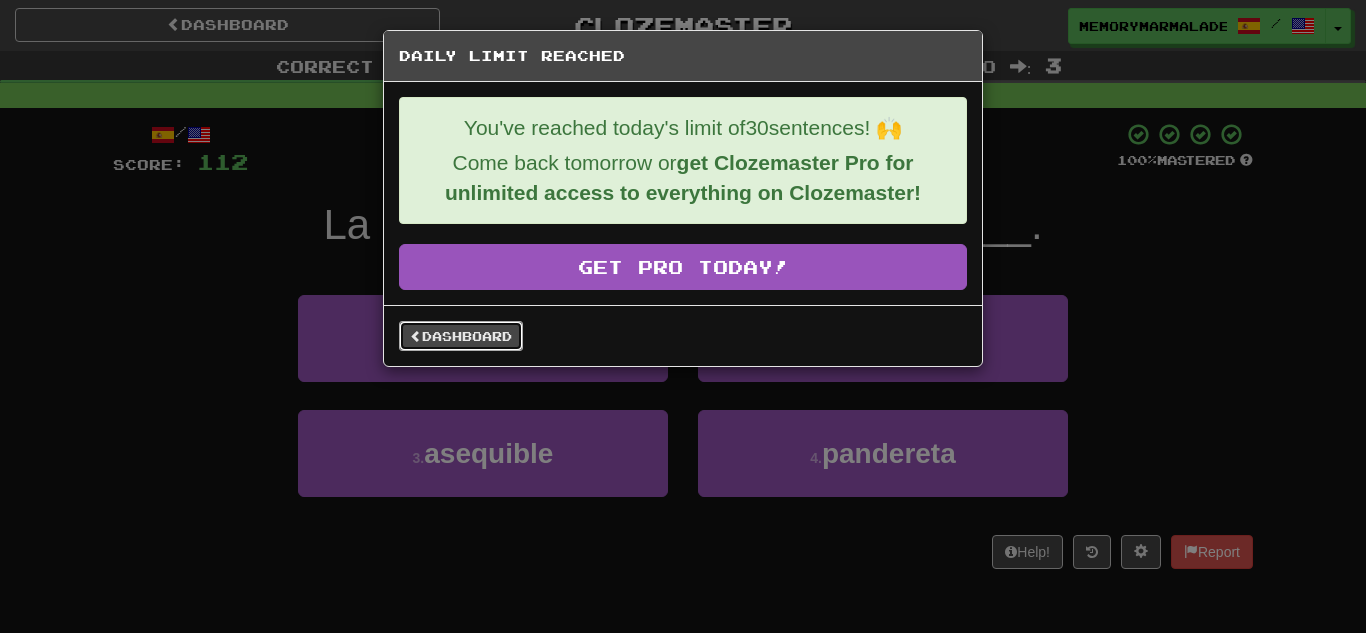 click on "Dashboard" at bounding box center [461, 336] 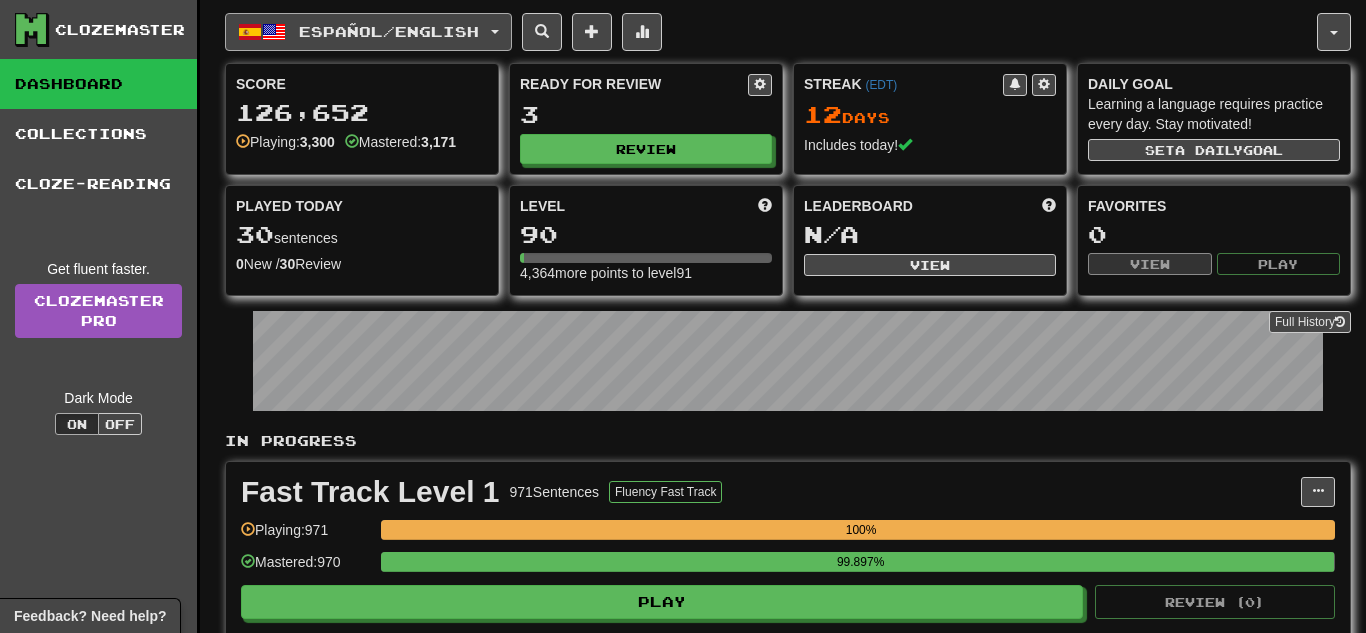 scroll, scrollTop: 0, scrollLeft: 0, axis: both 